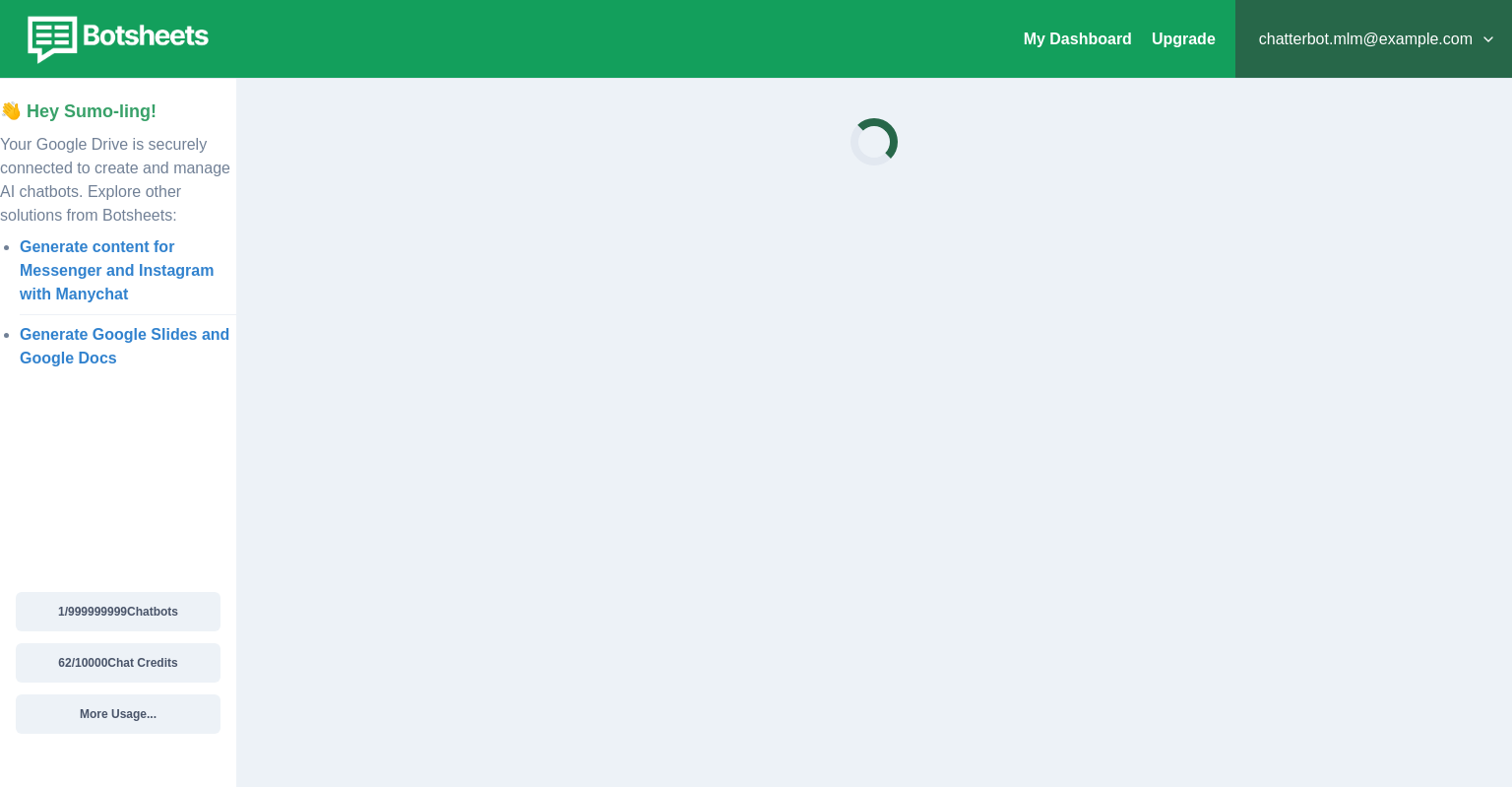 scroll, scrollTop: 0, scrollLeft: 0, axis: both 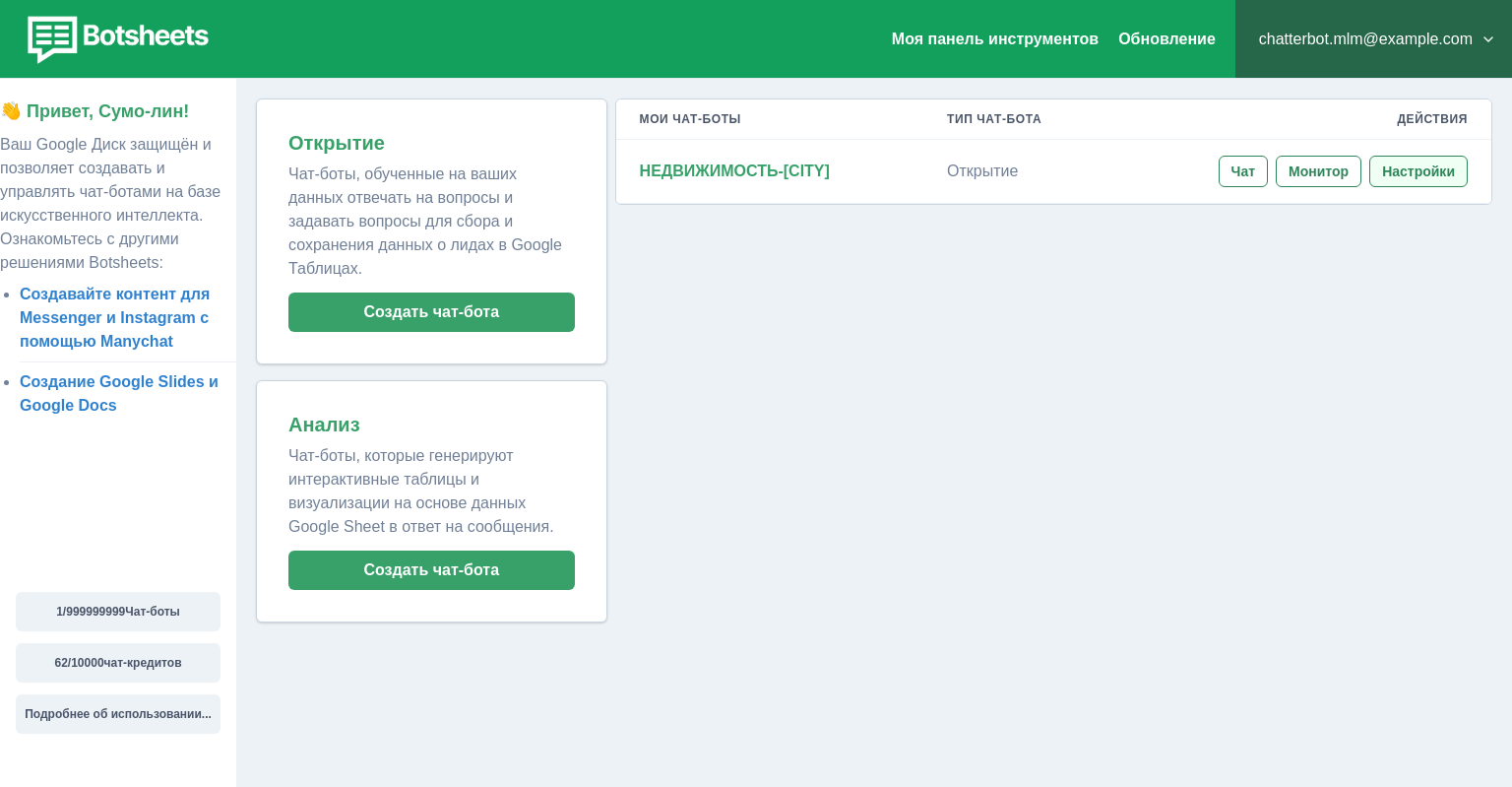 click on "Настройки" at bounding box center (1418, 171) 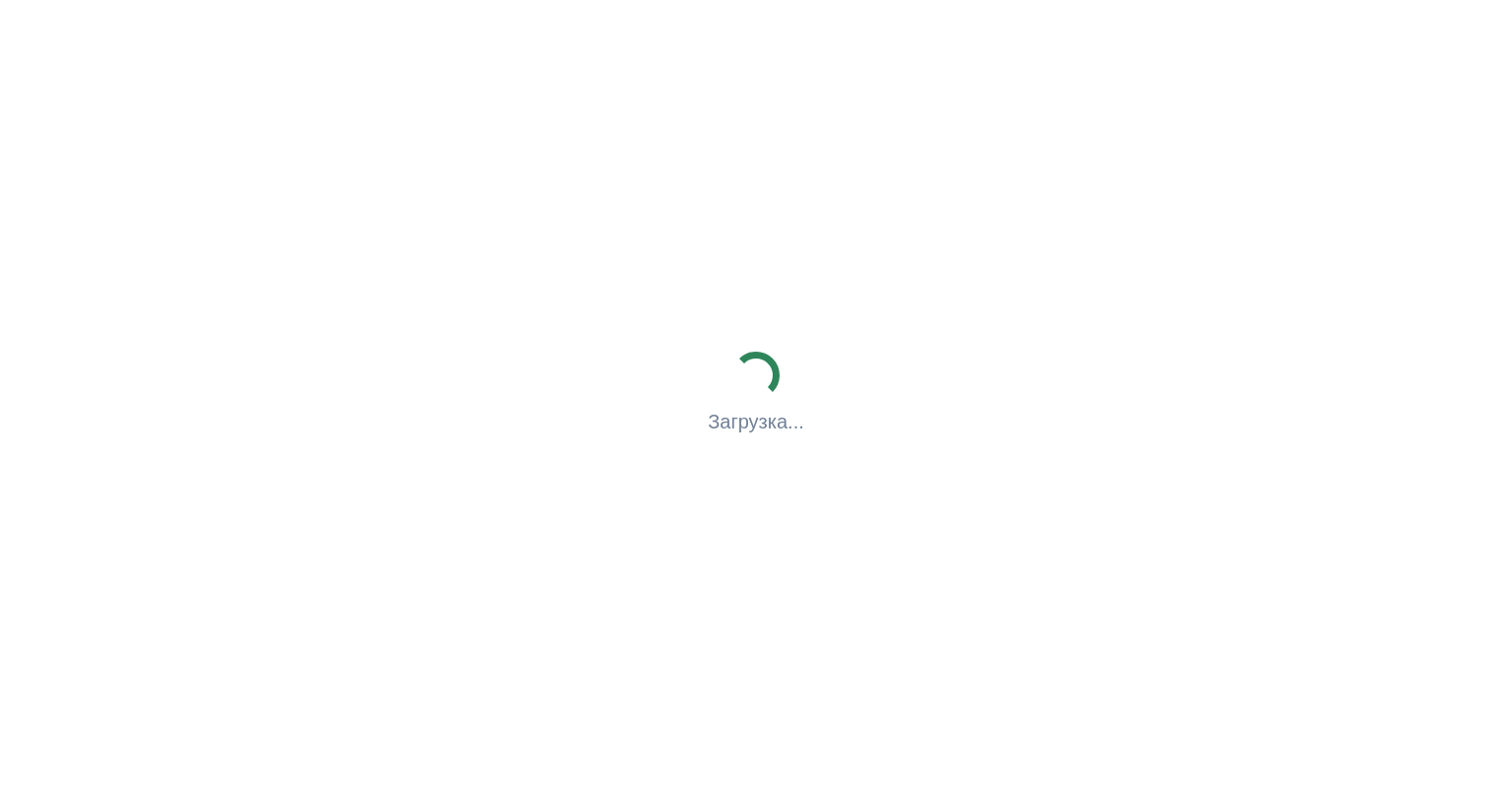 scroll, scrollTop: 0, scrollLeft: 0, axis: both 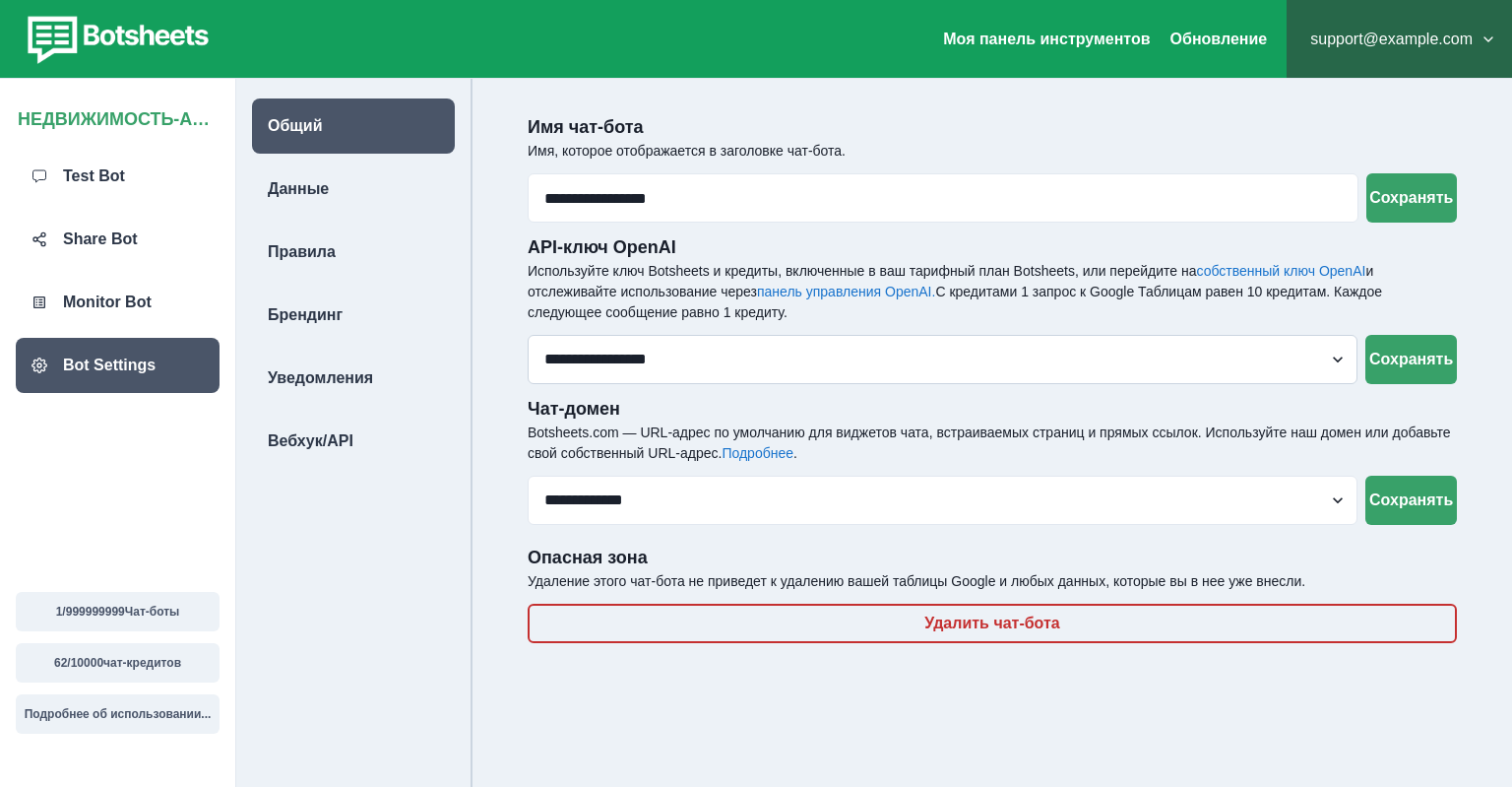 click on "**********" at bounding box center [942, 360] 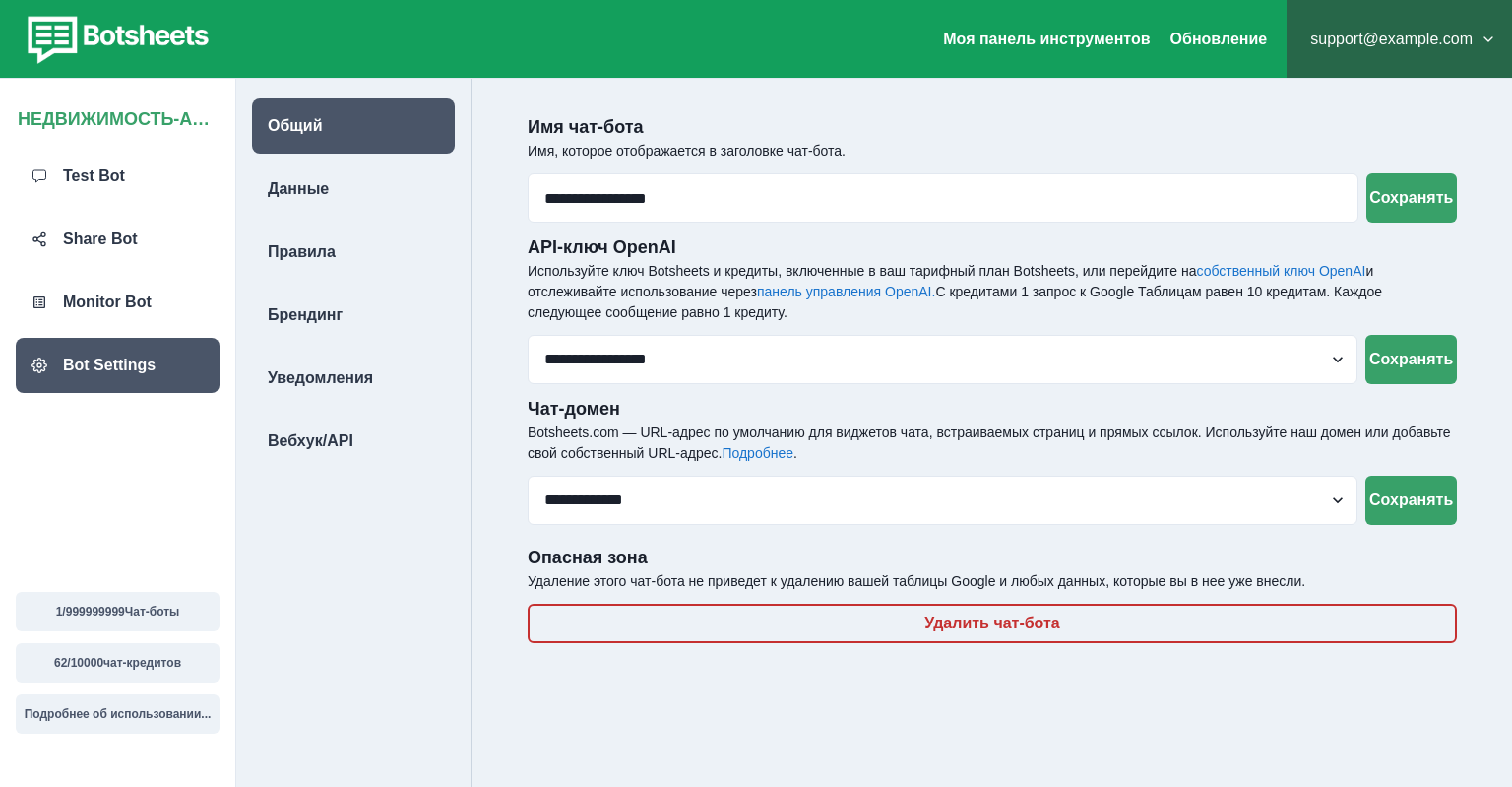 click on "Используйте ключ Botsheets и кредиты, включенные в ваш тарифный план Botsheets, или перейдите на   собственный ключ OpenAI   и отслеживайте использование через   панель управления OpenAI.   С кредитами 1 запрос к Google Таблицам равен 10 кредитам. Каждое следующее сообщение равно 1 кредиту." at bounding box center (992, 292) 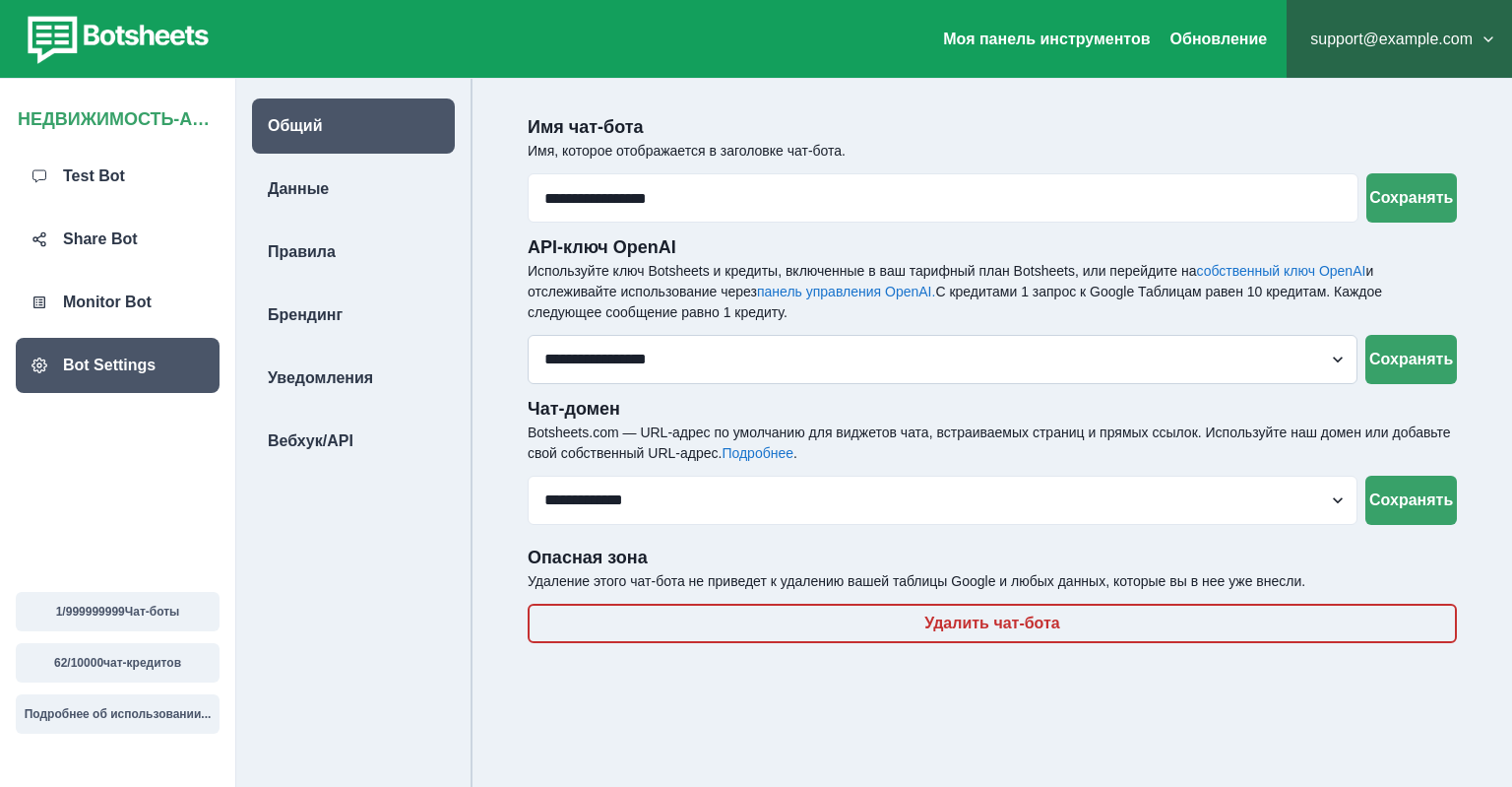 click on "**********" at bounding box center (942, 360) 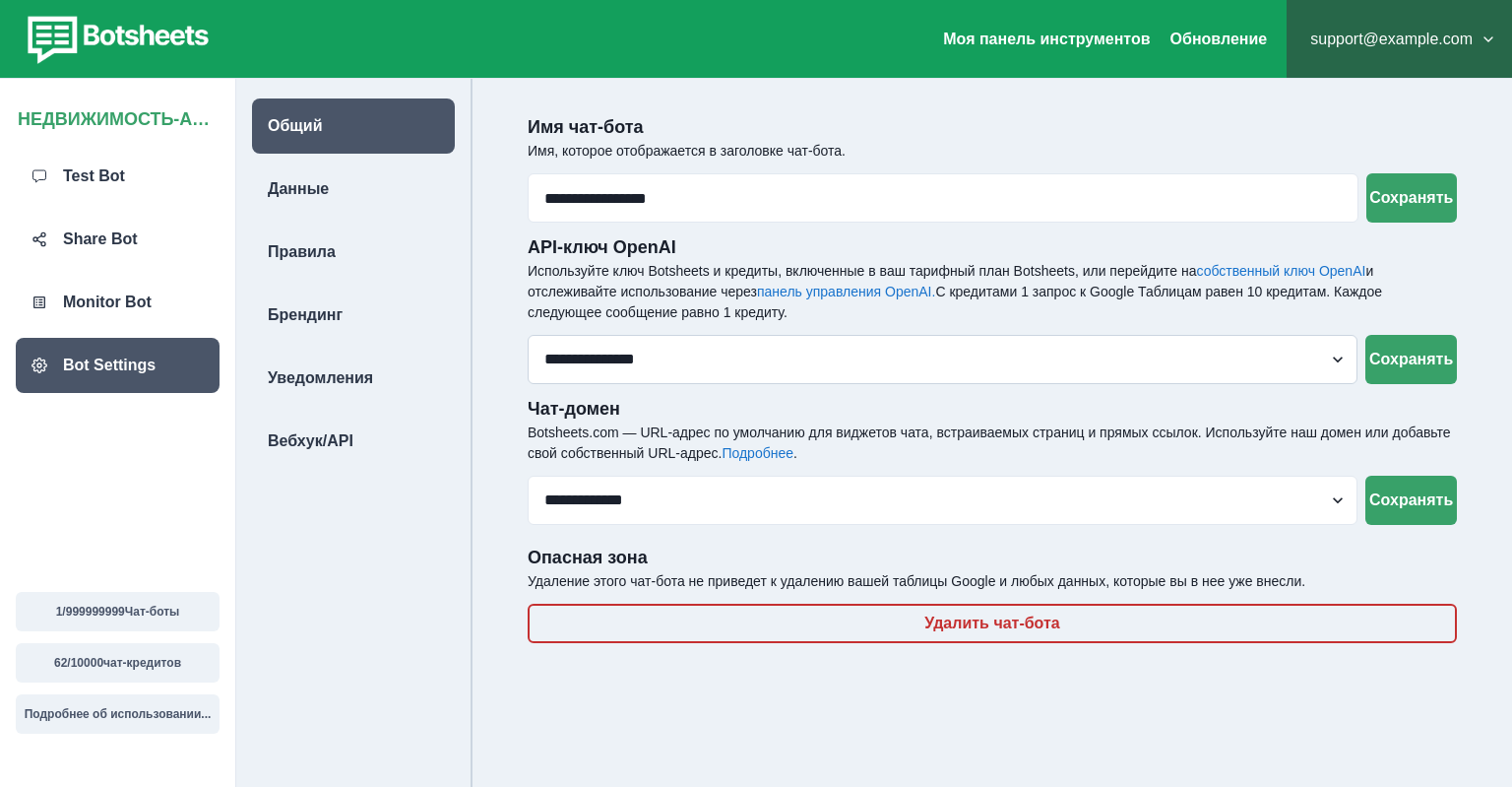 click on "**********" at bounding box center [0, 0] 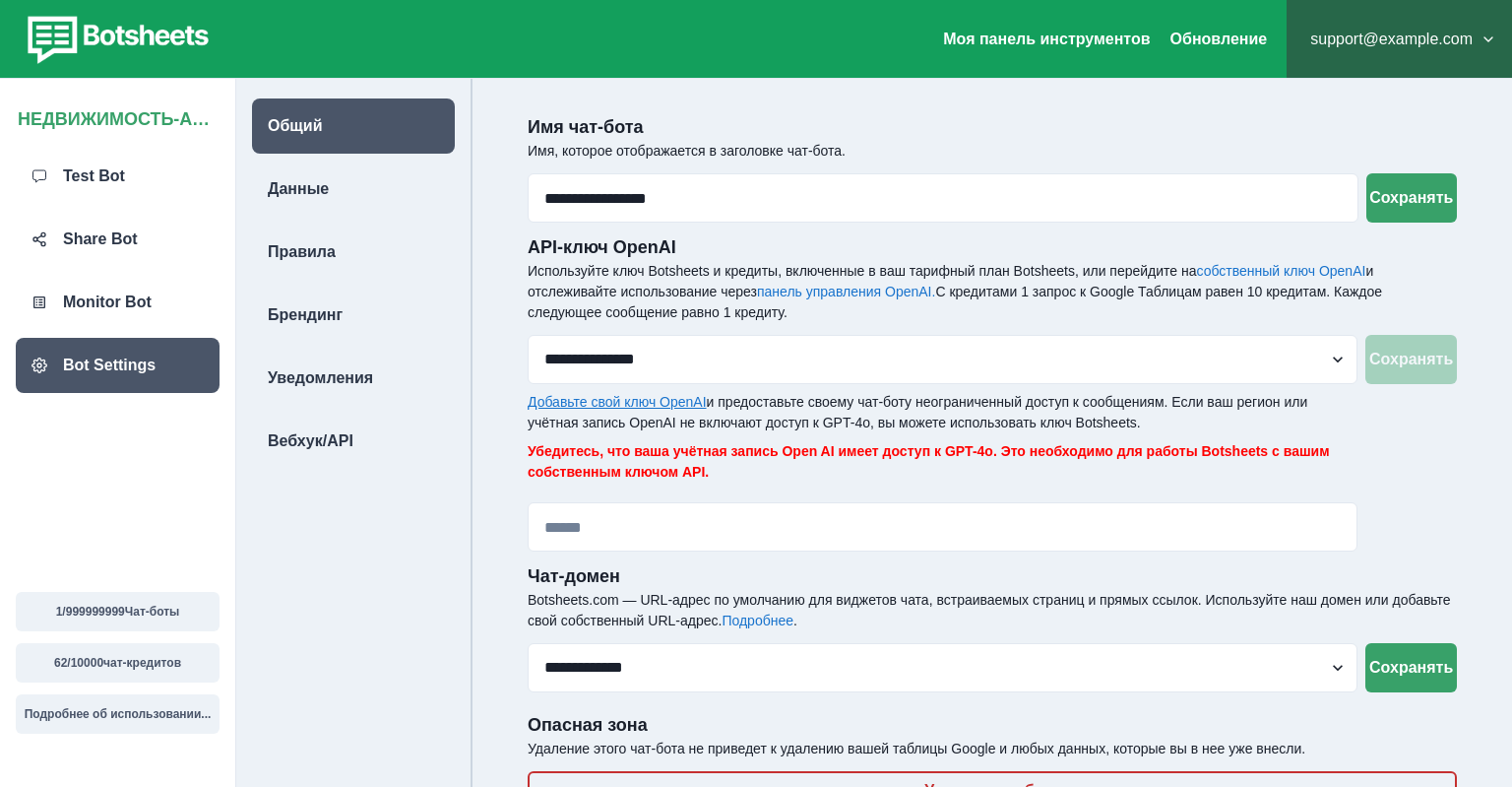 click on "Добавьте свой ключ OpenAI" at bounding box center (617, 402) 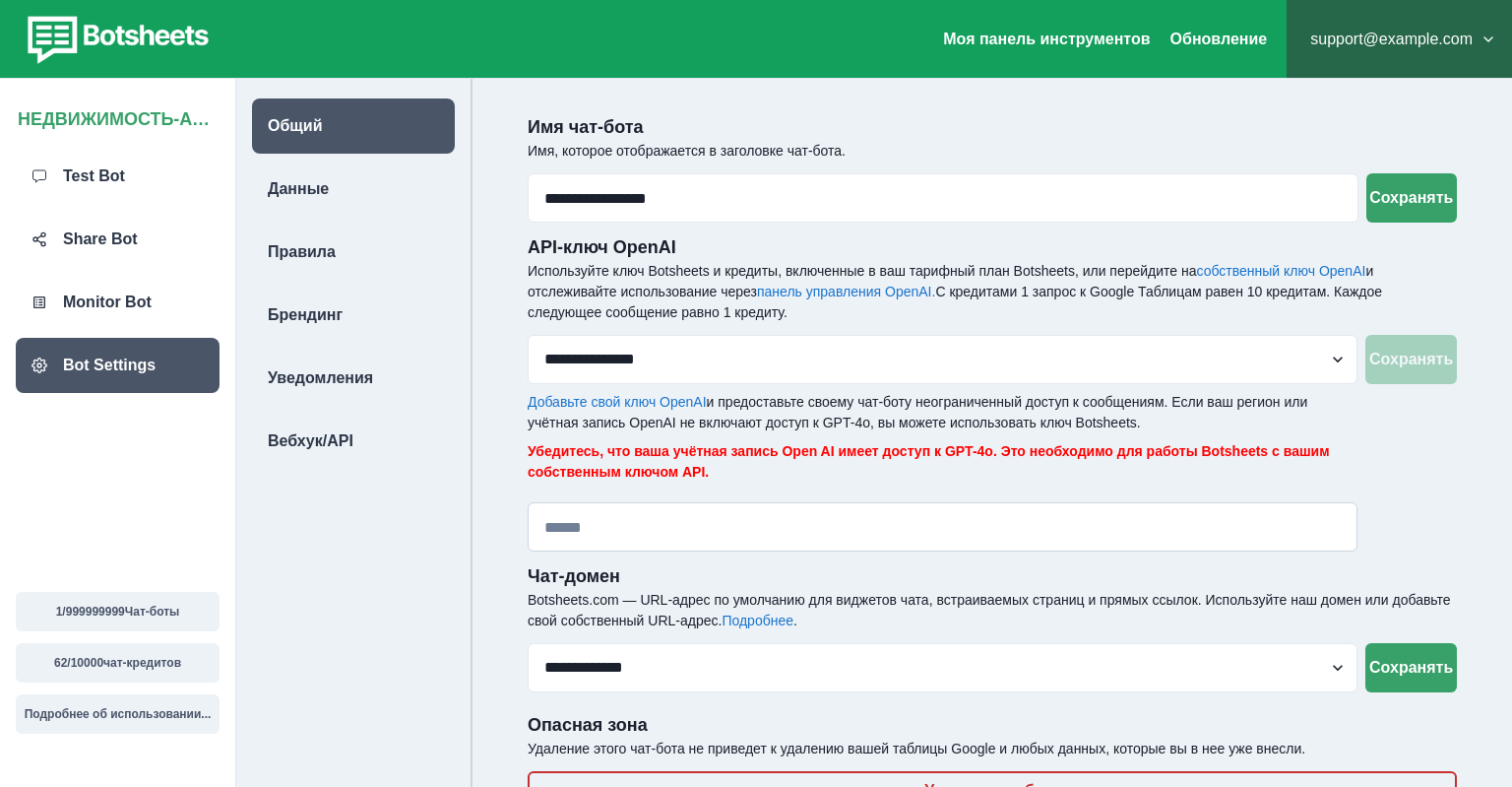 click at bounding box center (942, 527) 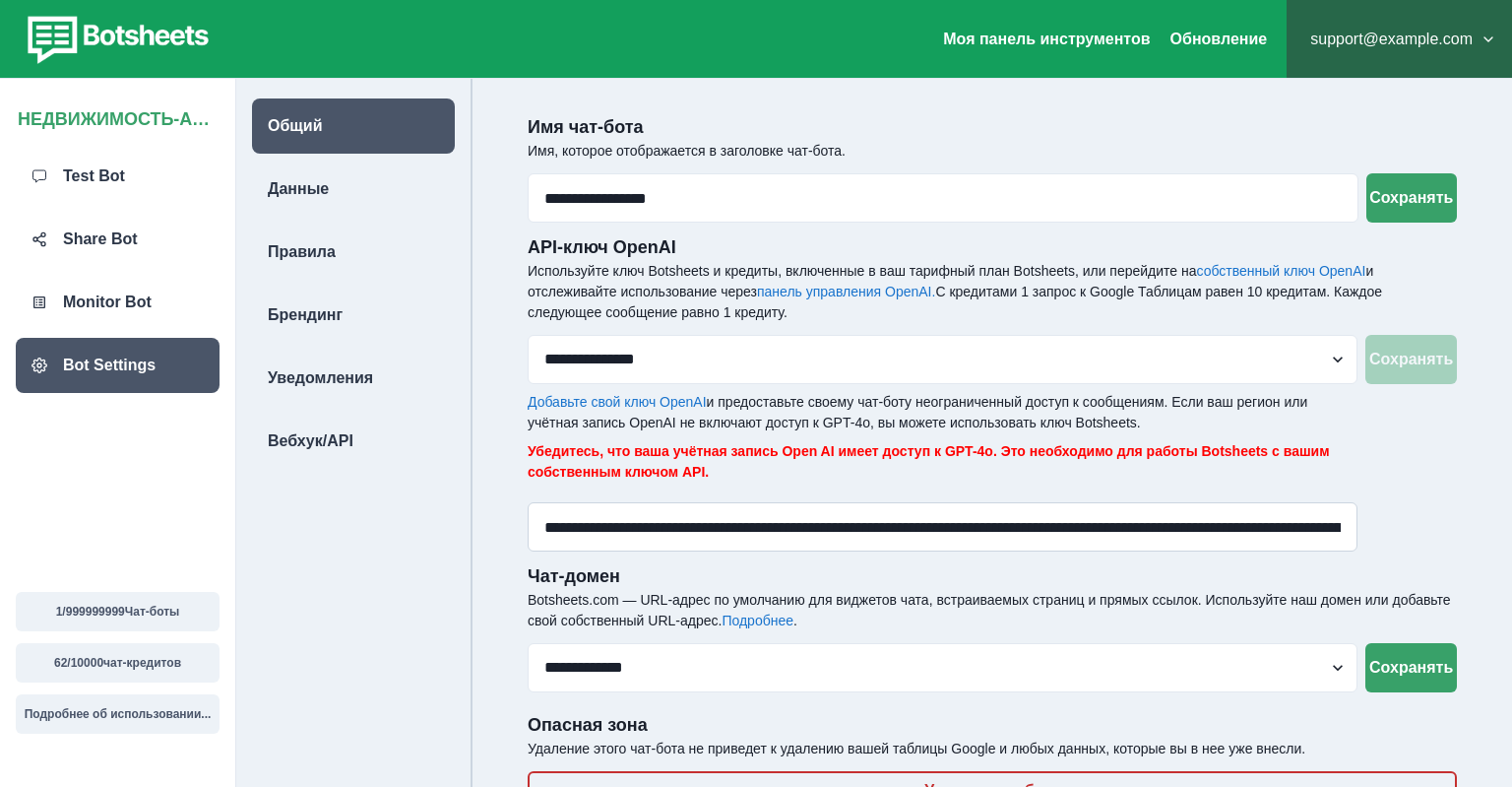 scroll, scrollTop: 0, scrollLeft: 584, axis: horizontal 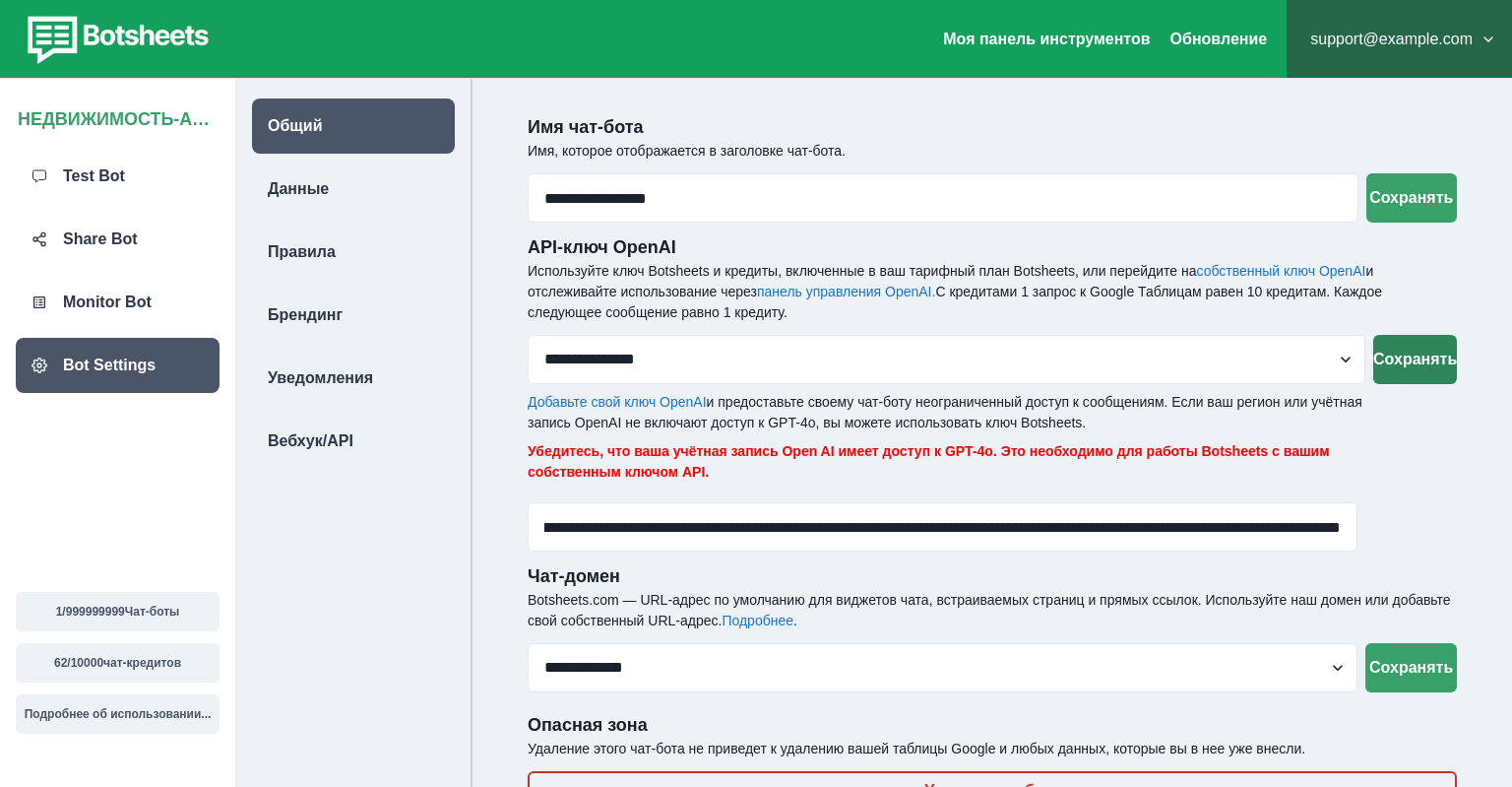 type on "**********" 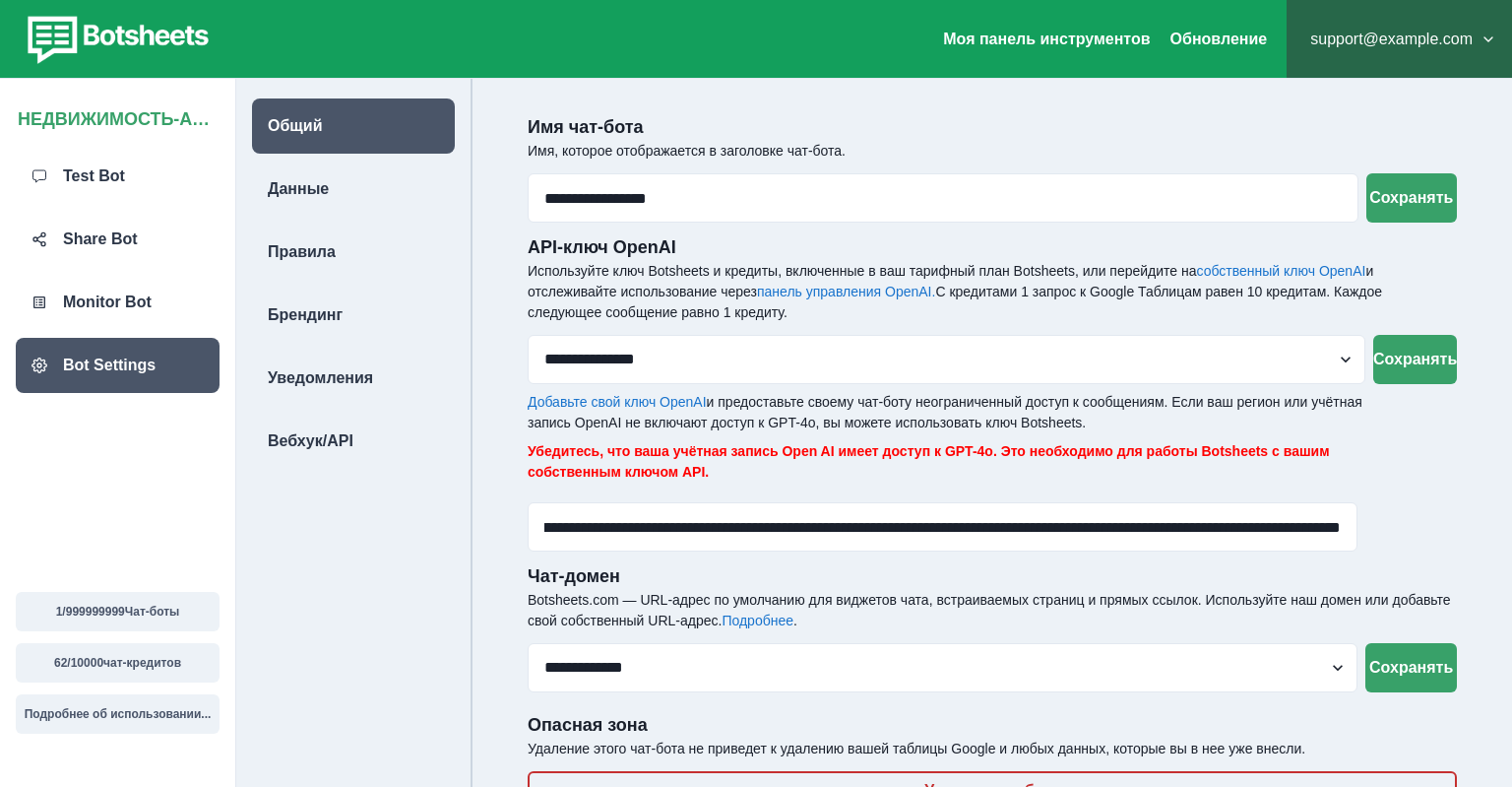 scroll, scrollTop: 79, scrollLeft: 0, axis: vertical 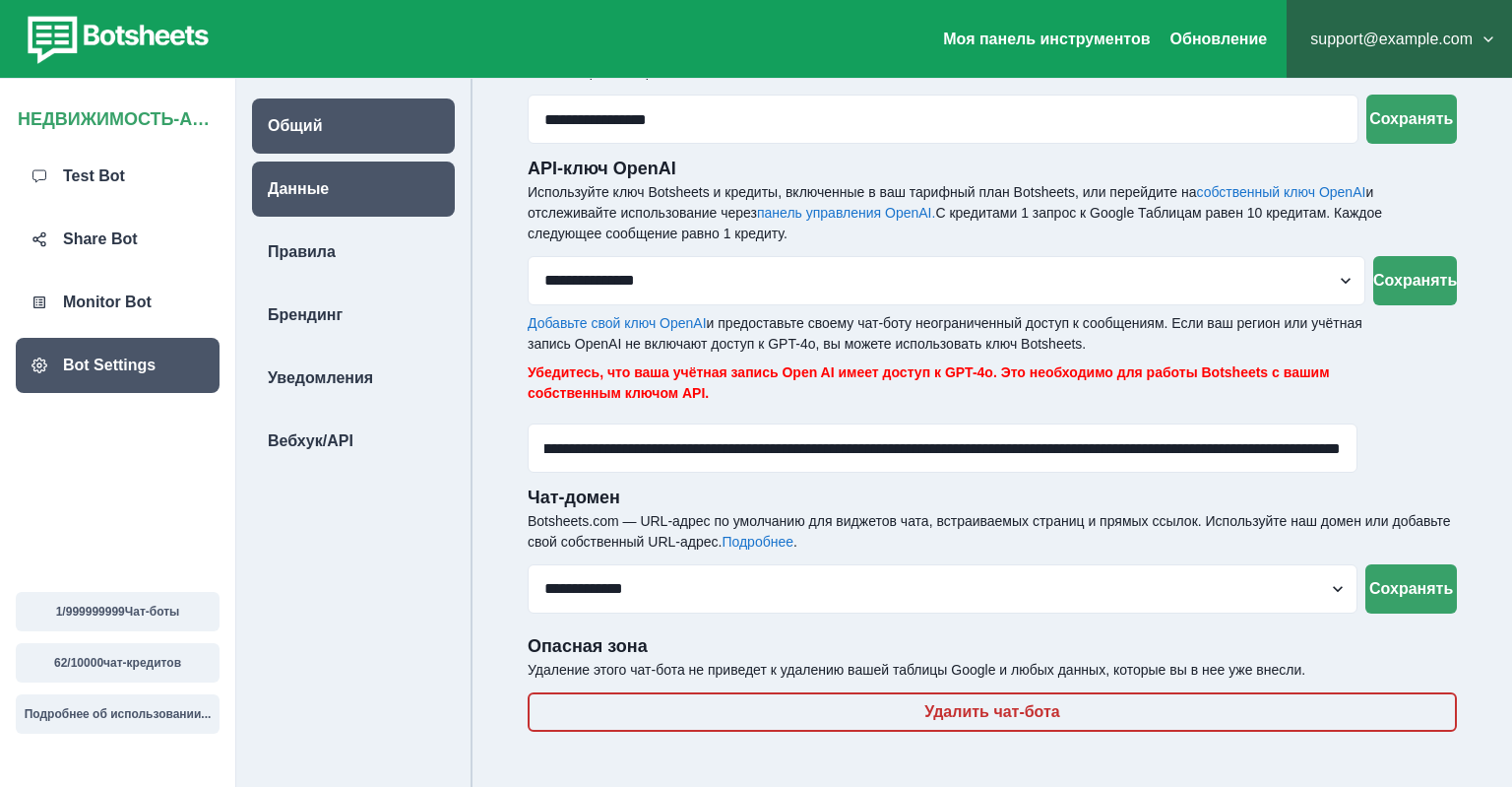 click on "Данные" at bounding box center [298, 189] 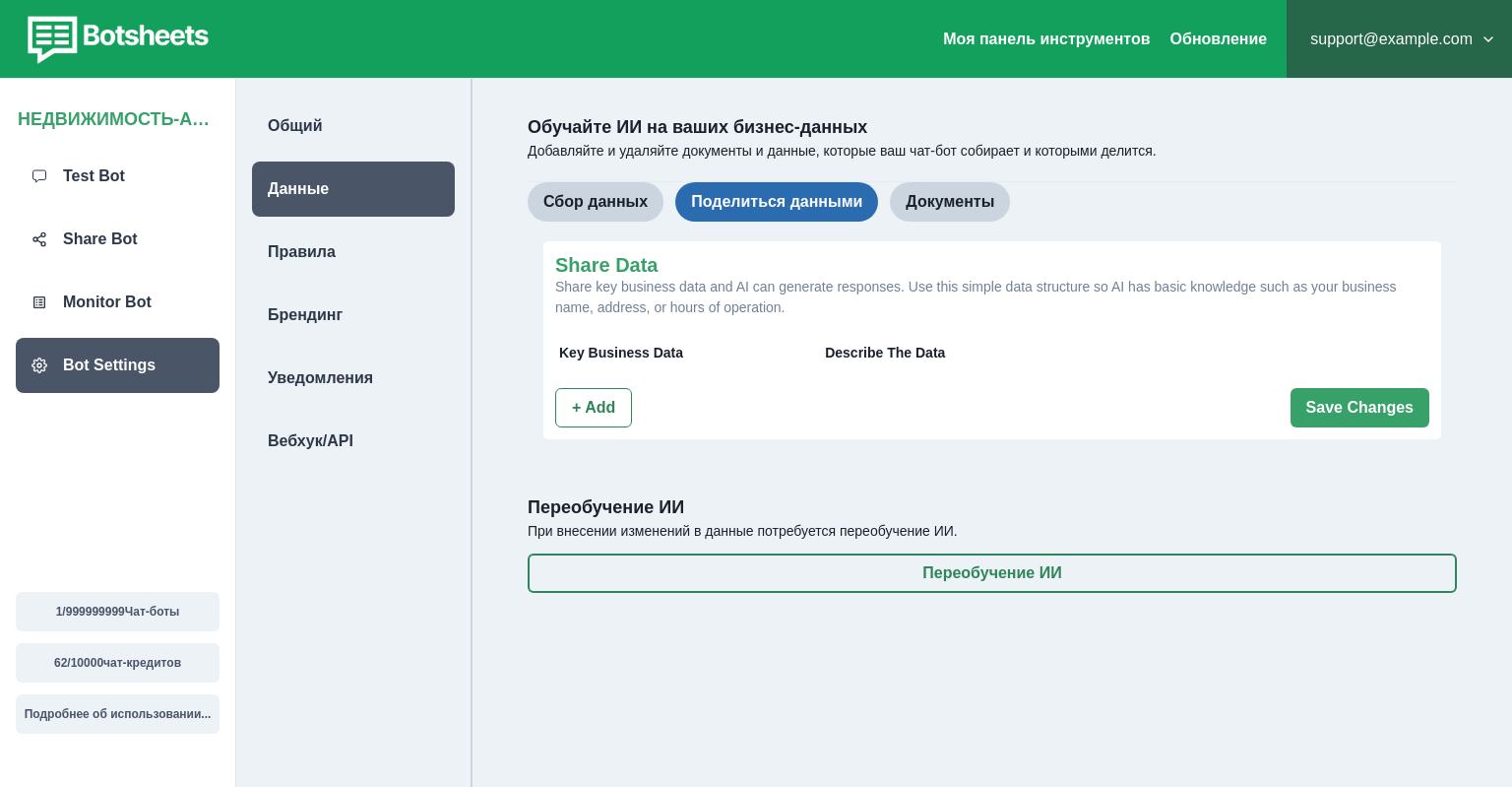 click on "Поделиться данными" at bounding box center [777, 202] 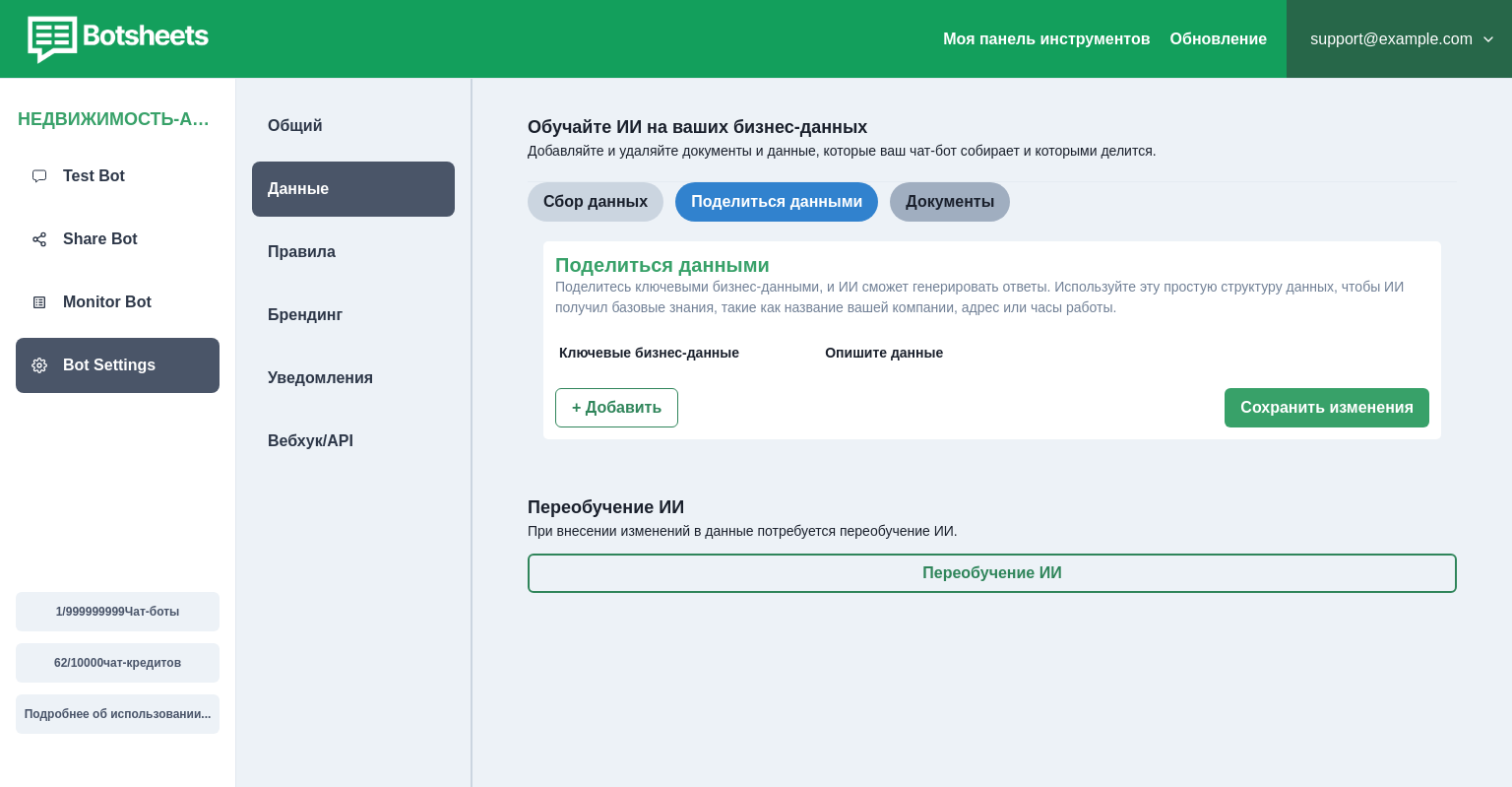 click on "Документы" at bounding box center (950, 202) 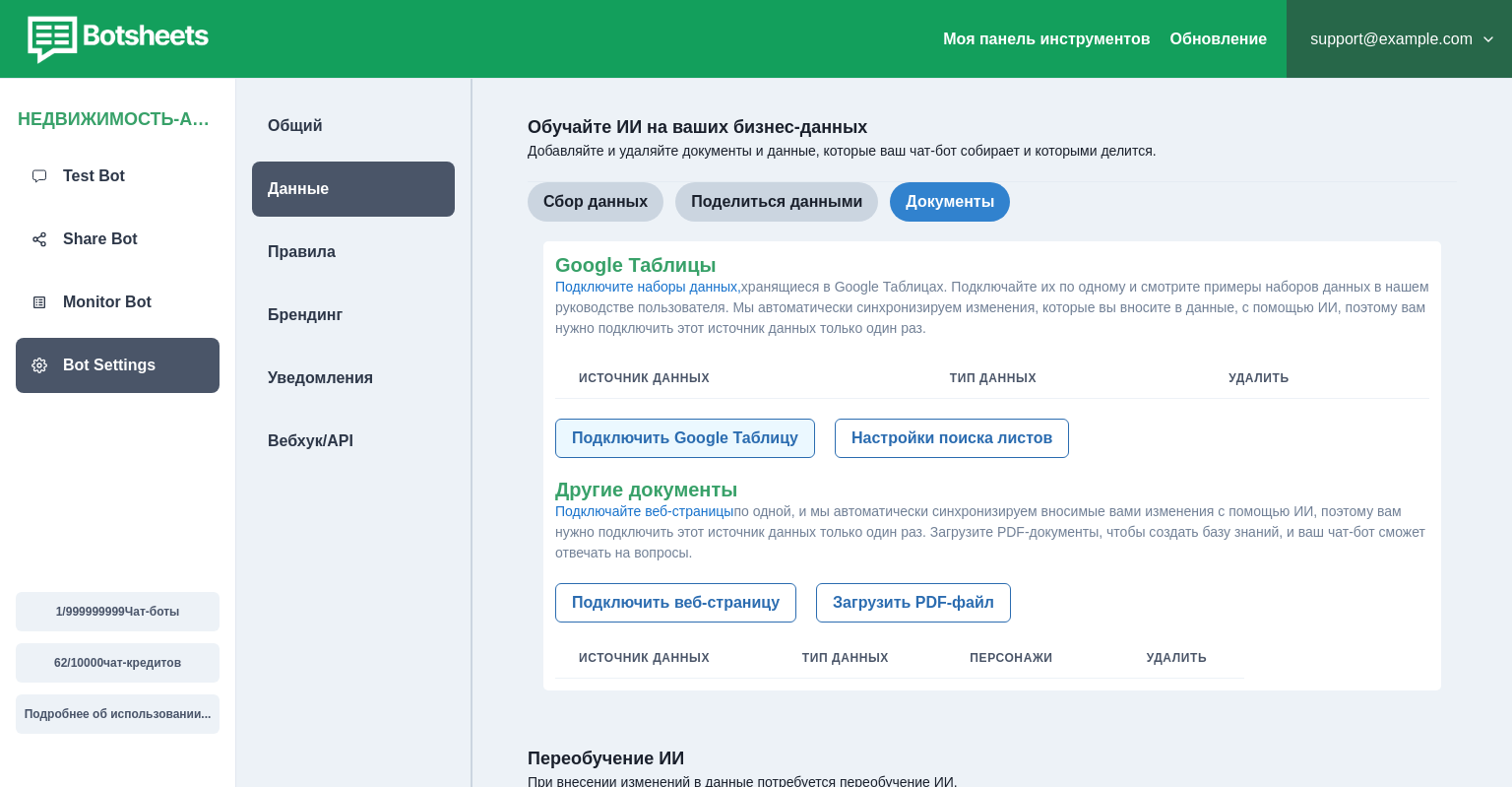 click on "Подключить Google Таблицу" at bounding box center [685, 438] 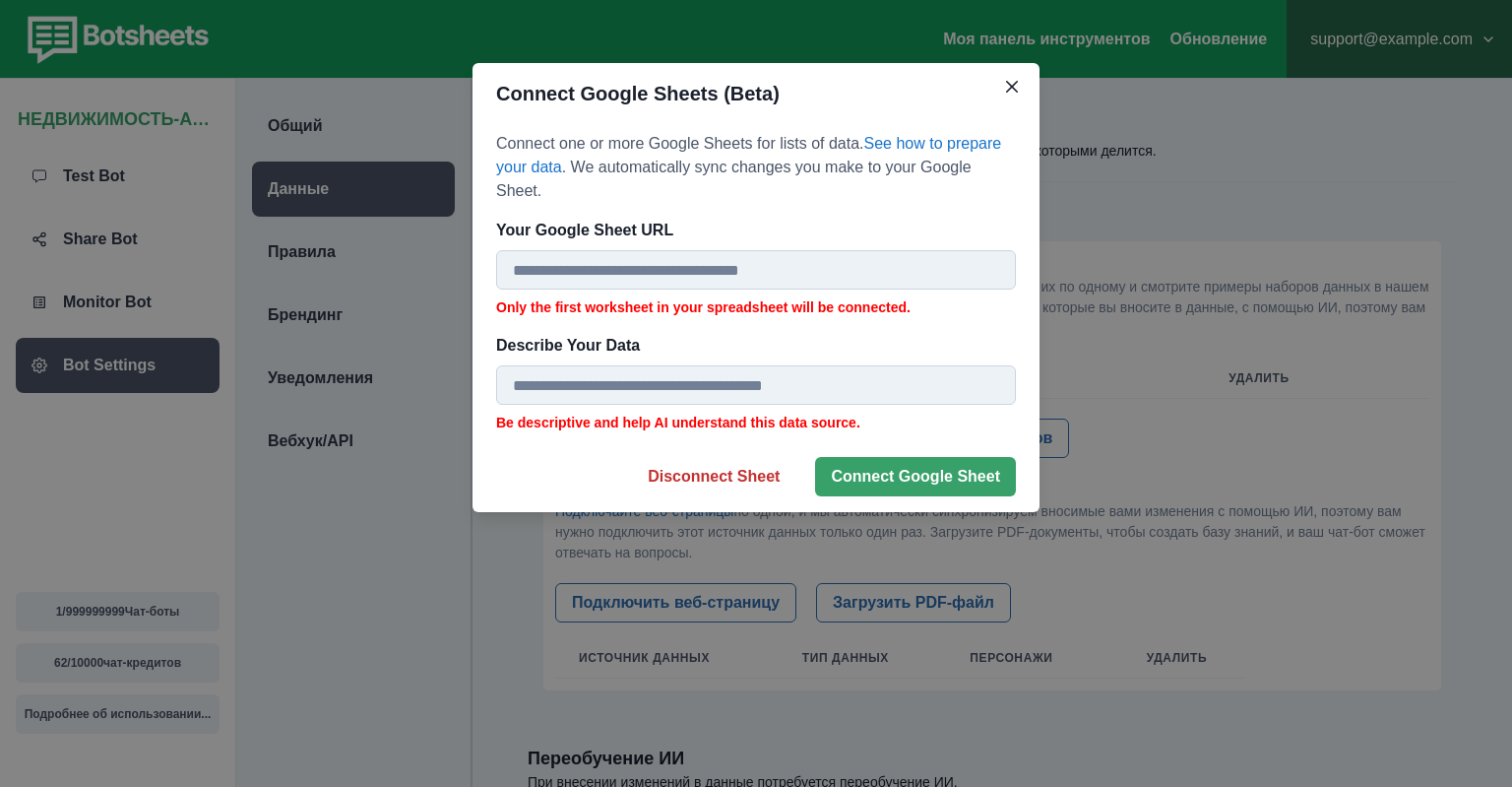 click on "Your Google Sheet URL" at bounding box center (756, 270) 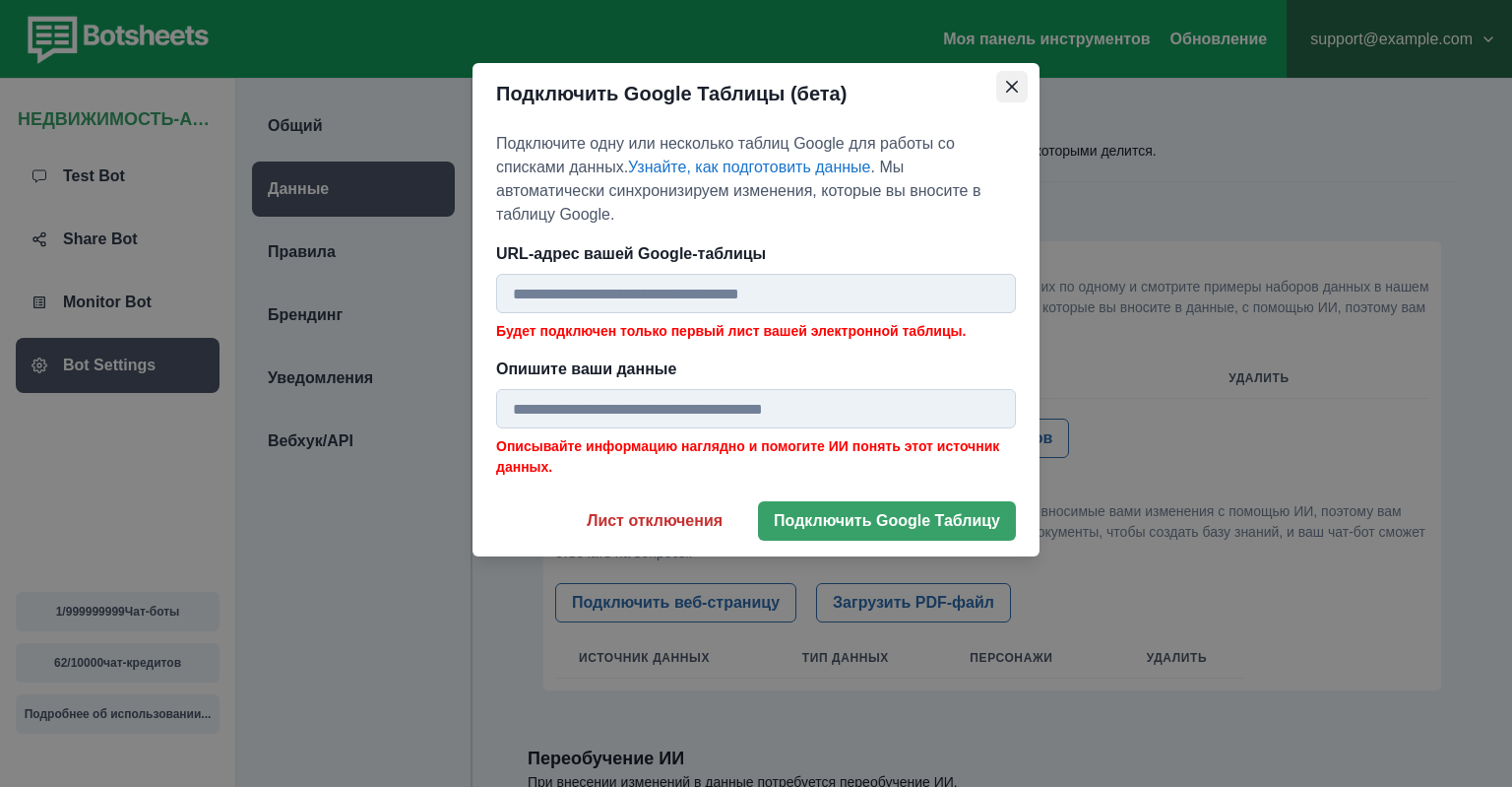 click 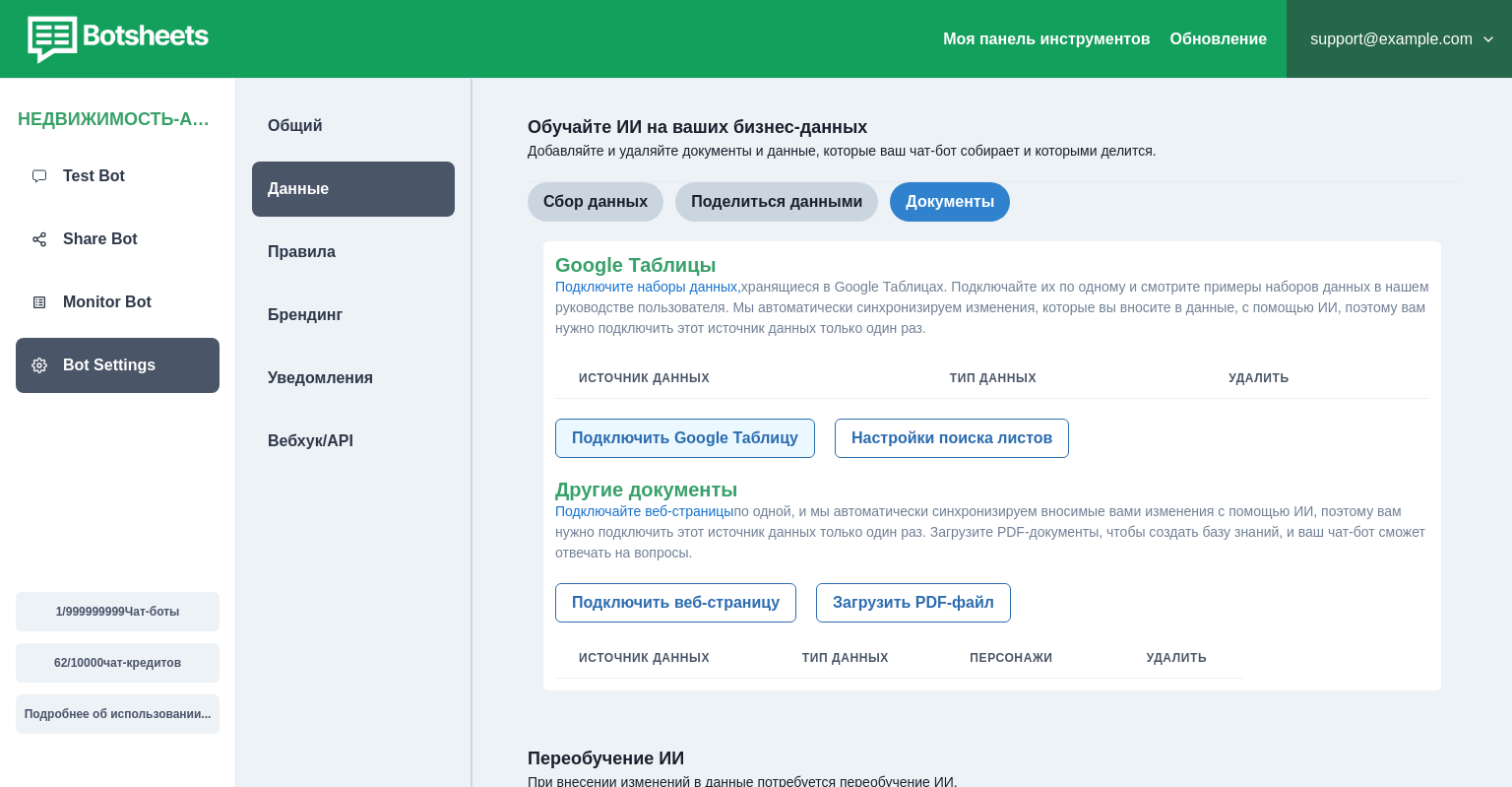 click on "Подключить Google Таблицу" at bounding box center [685, 438] 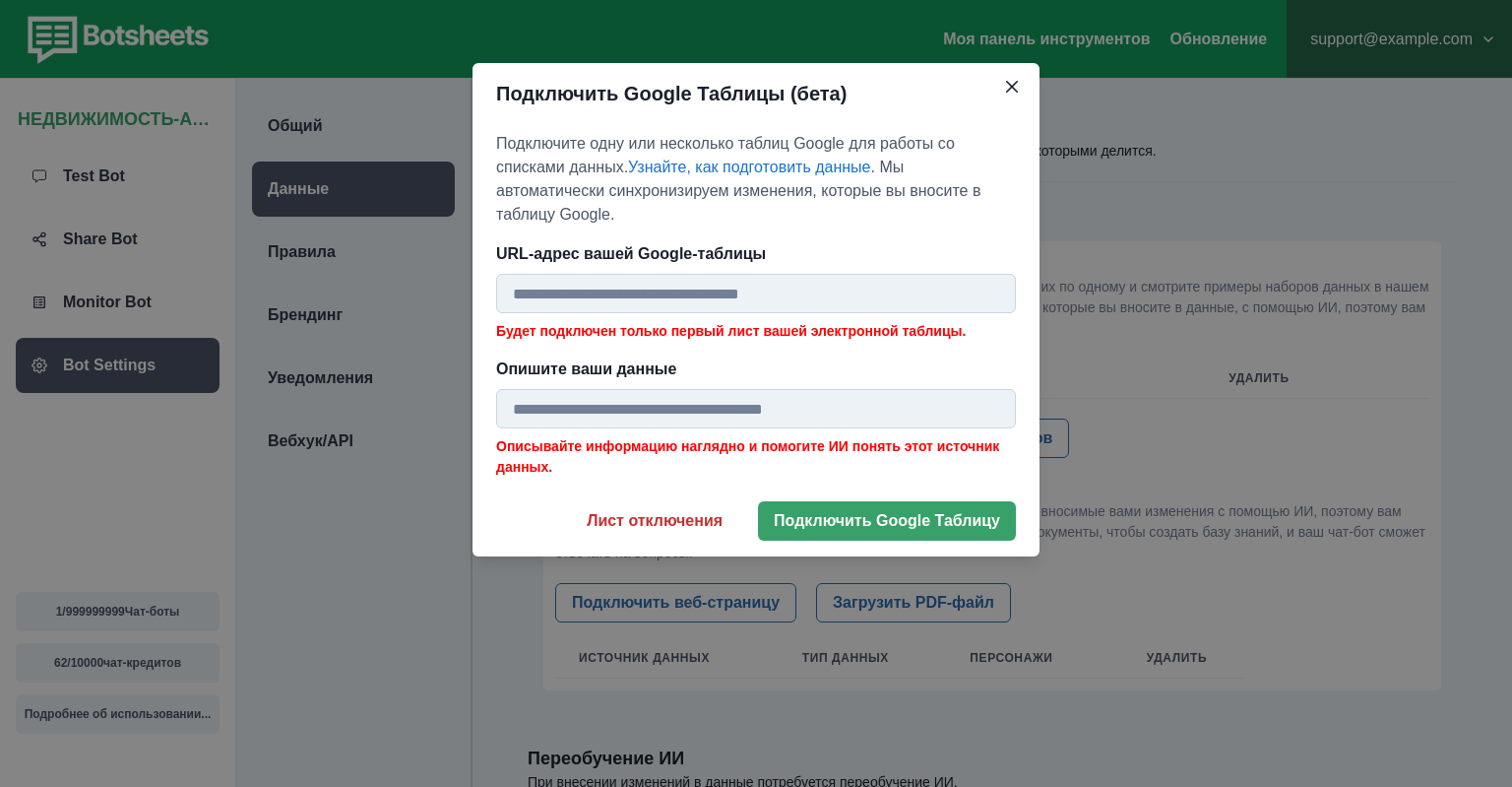 paste on "**********" 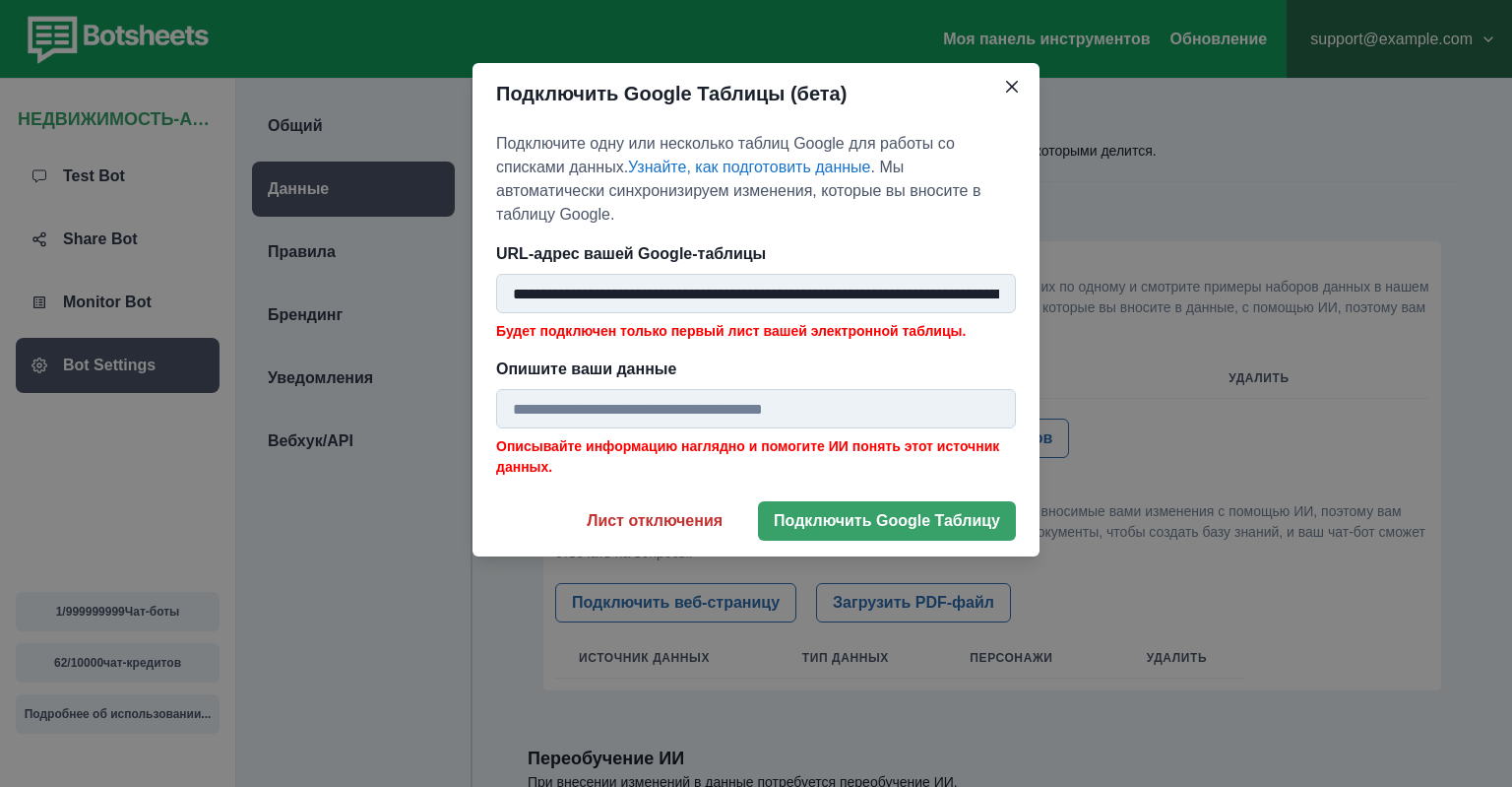 scroll, scrollTop: 0, scrollLeft: 618, axis: horizontal 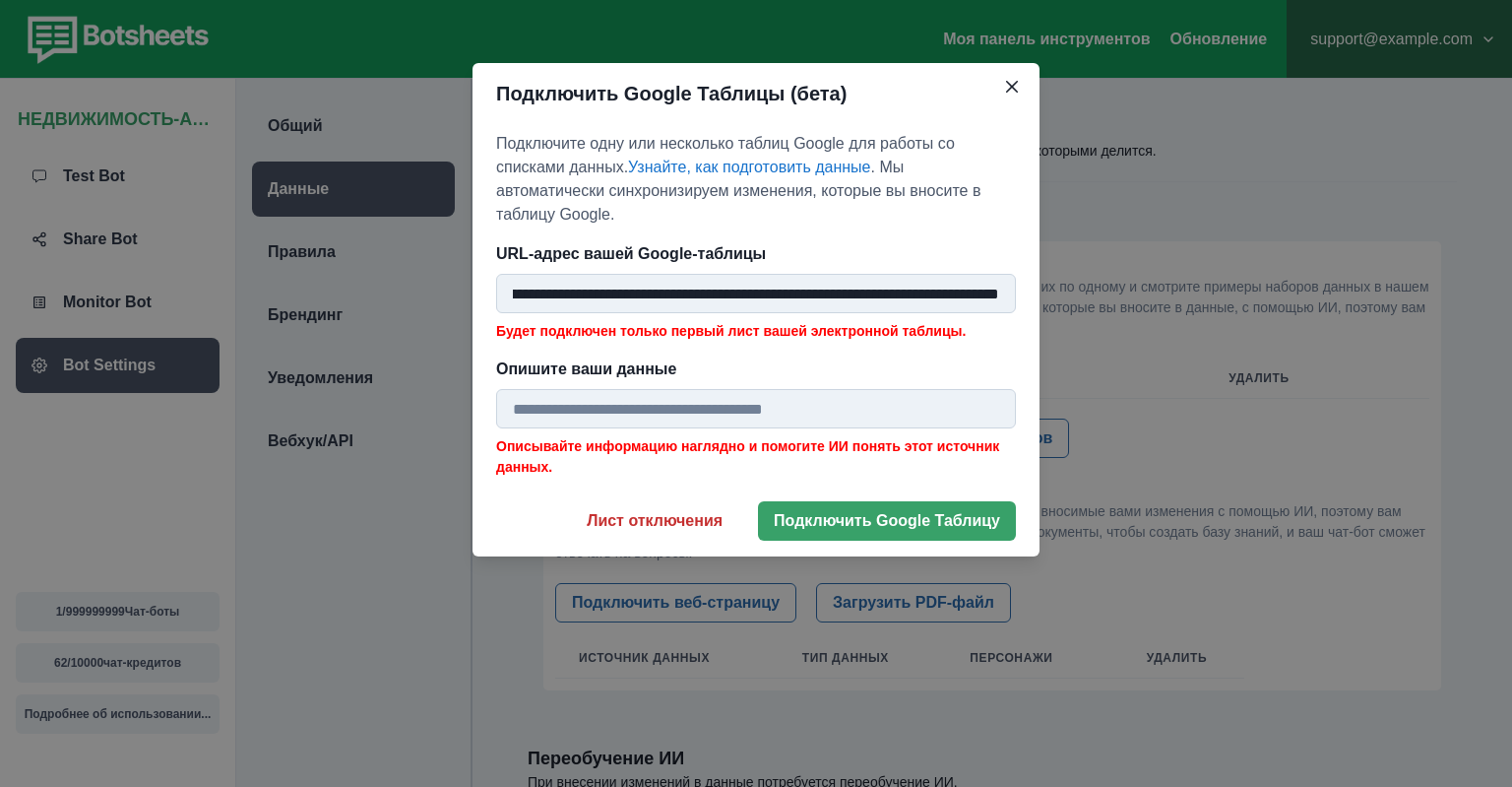 type on "**********" 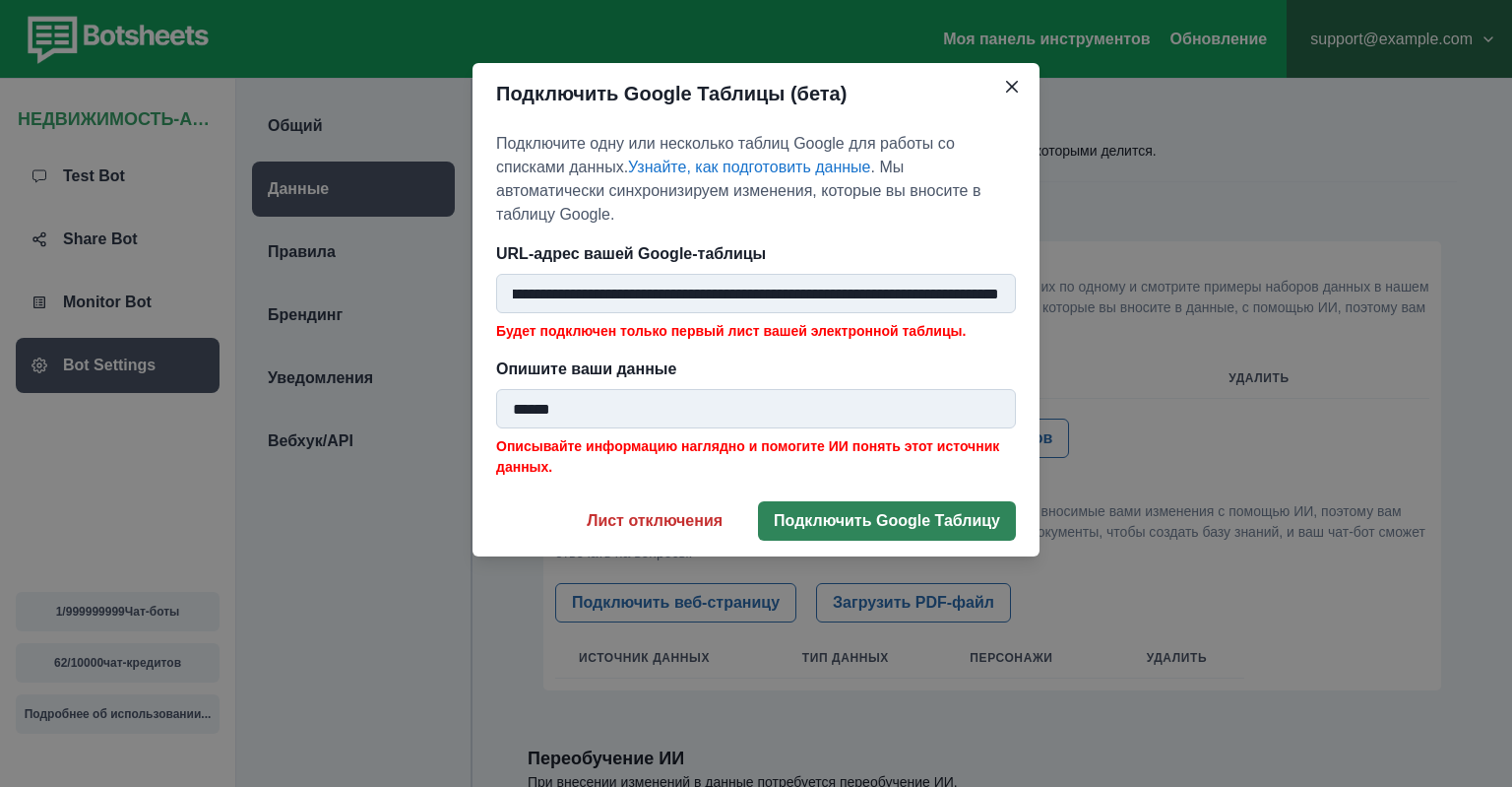 type on "******" 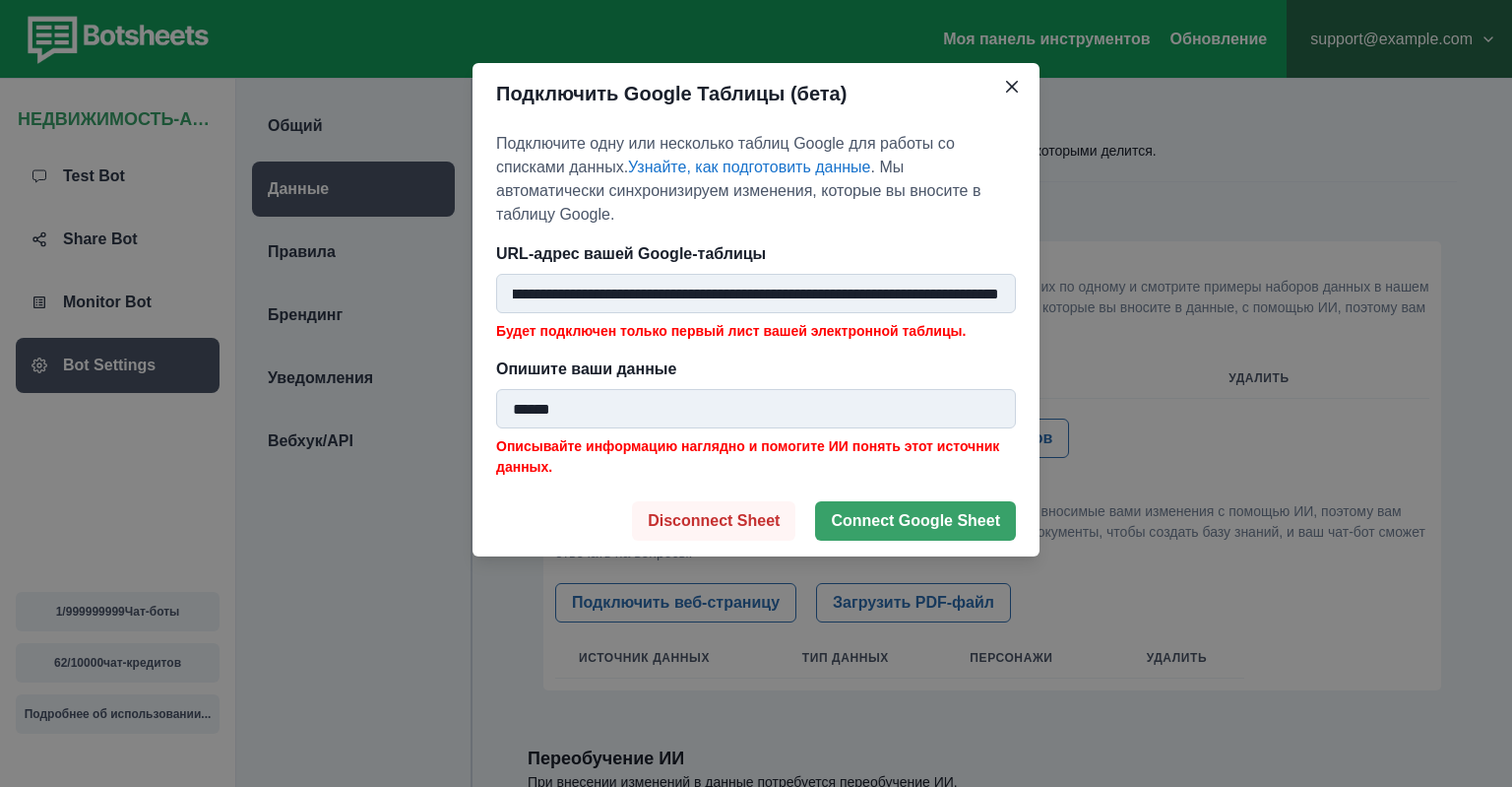 click on "Disconnect Sheet" at bounding box center (714, 521) 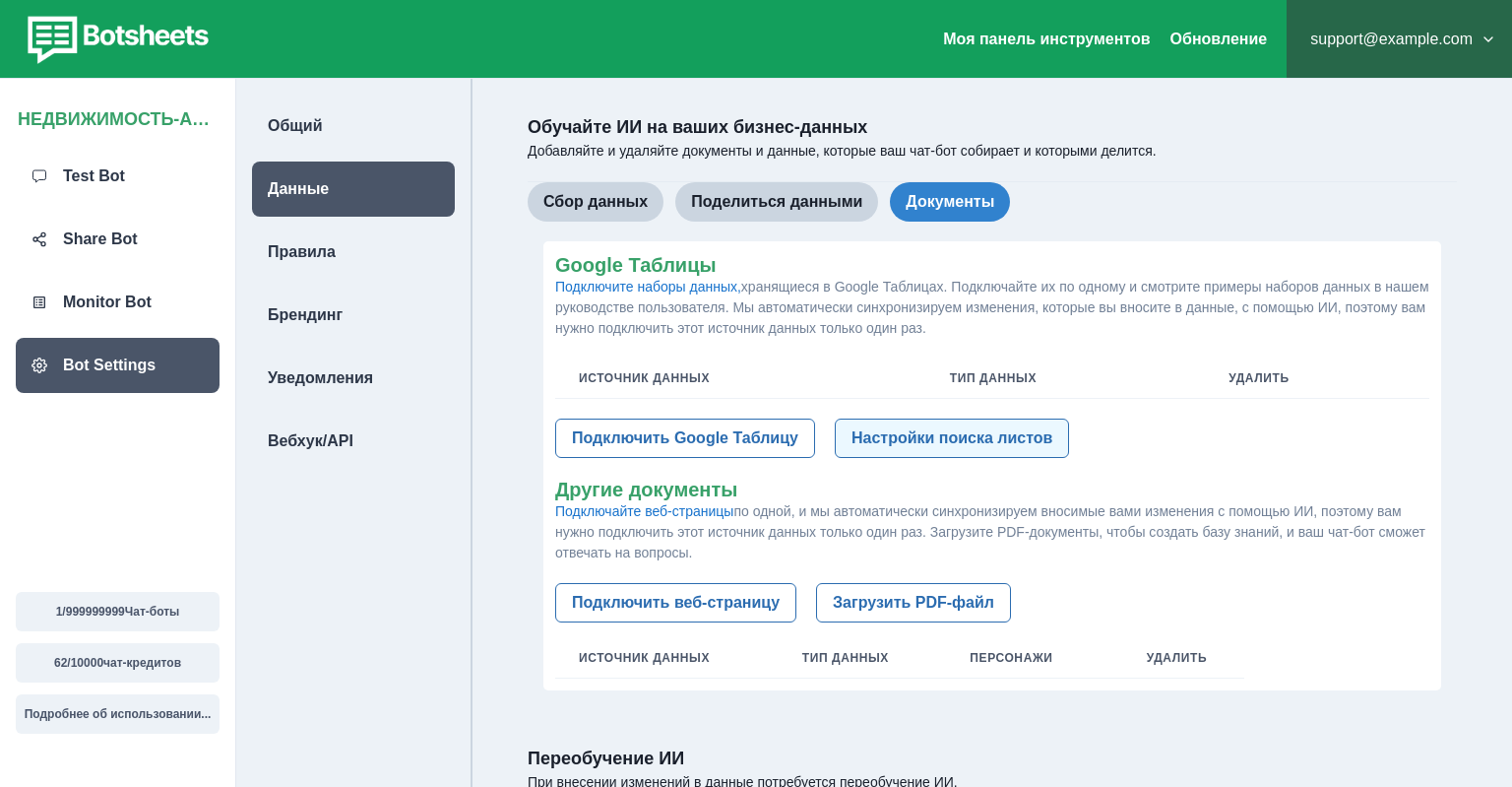 click on "Настройки поиска листов" at bounding box center (952, 438) 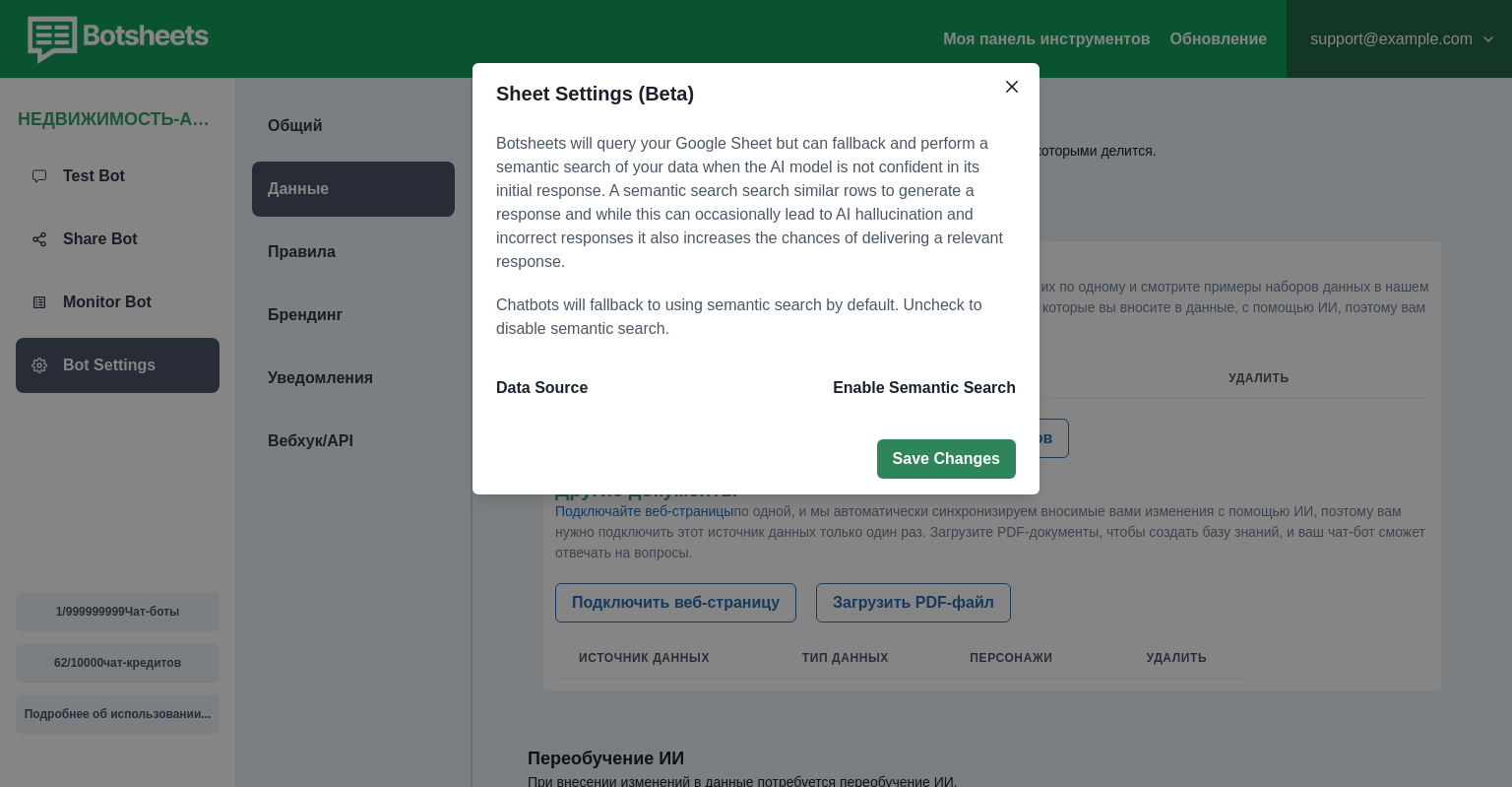 click on "Save Changes" at bounding box center [946, 459] 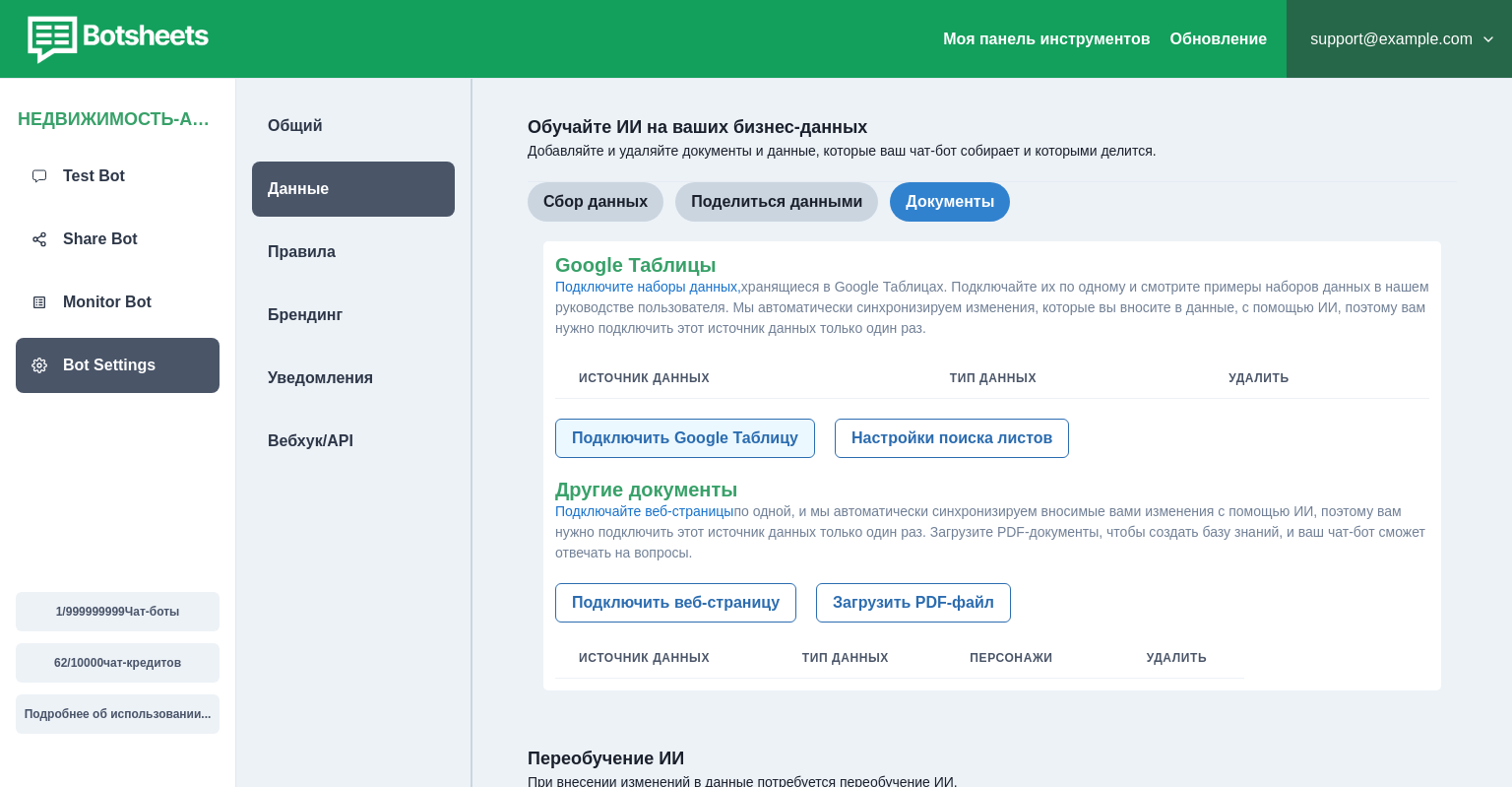 click on "Подключить Google Таблицу" at bounding box center [685, 438] 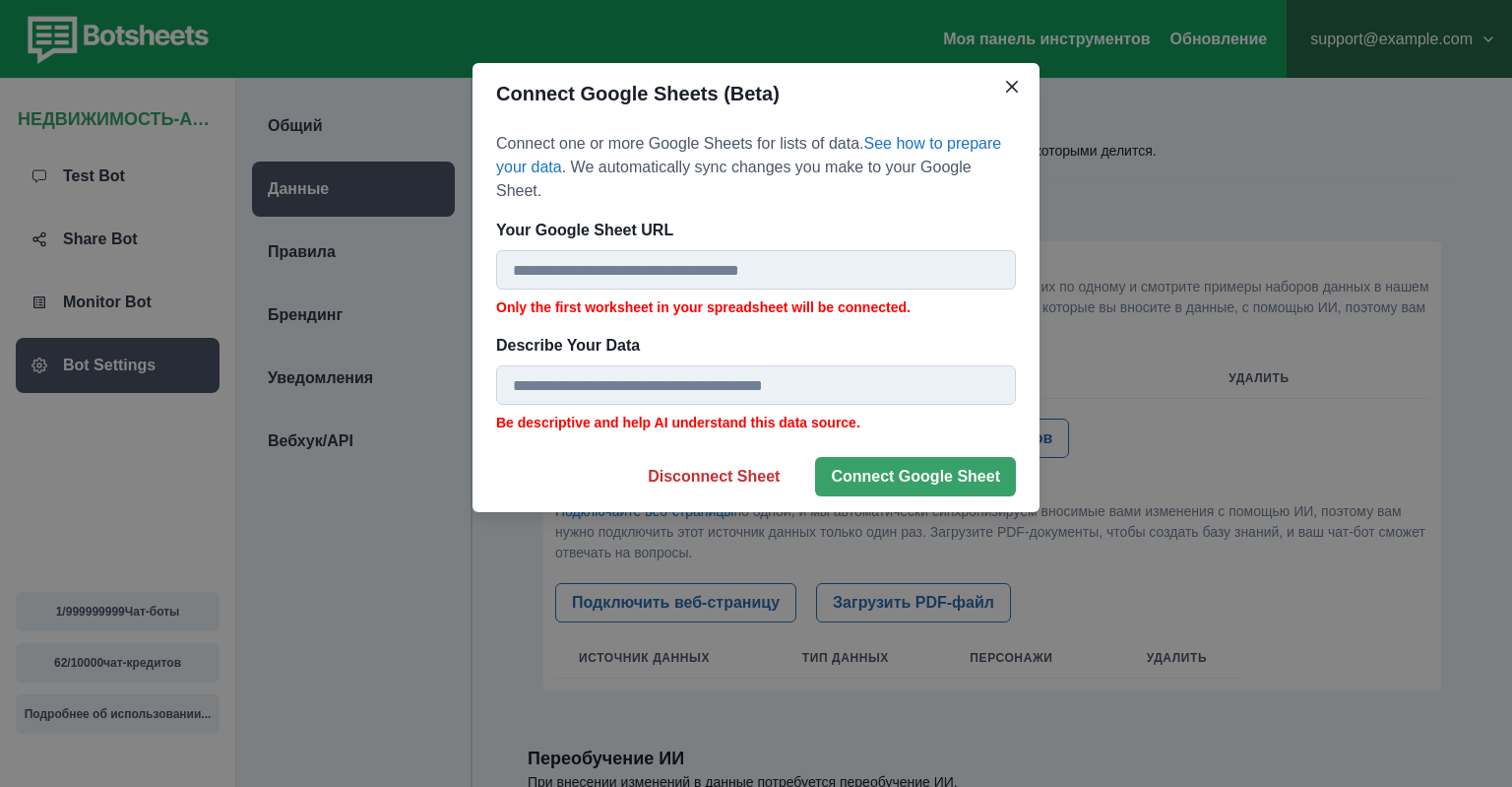 click on "Describe Your Data" at bounding box center [756, 385] 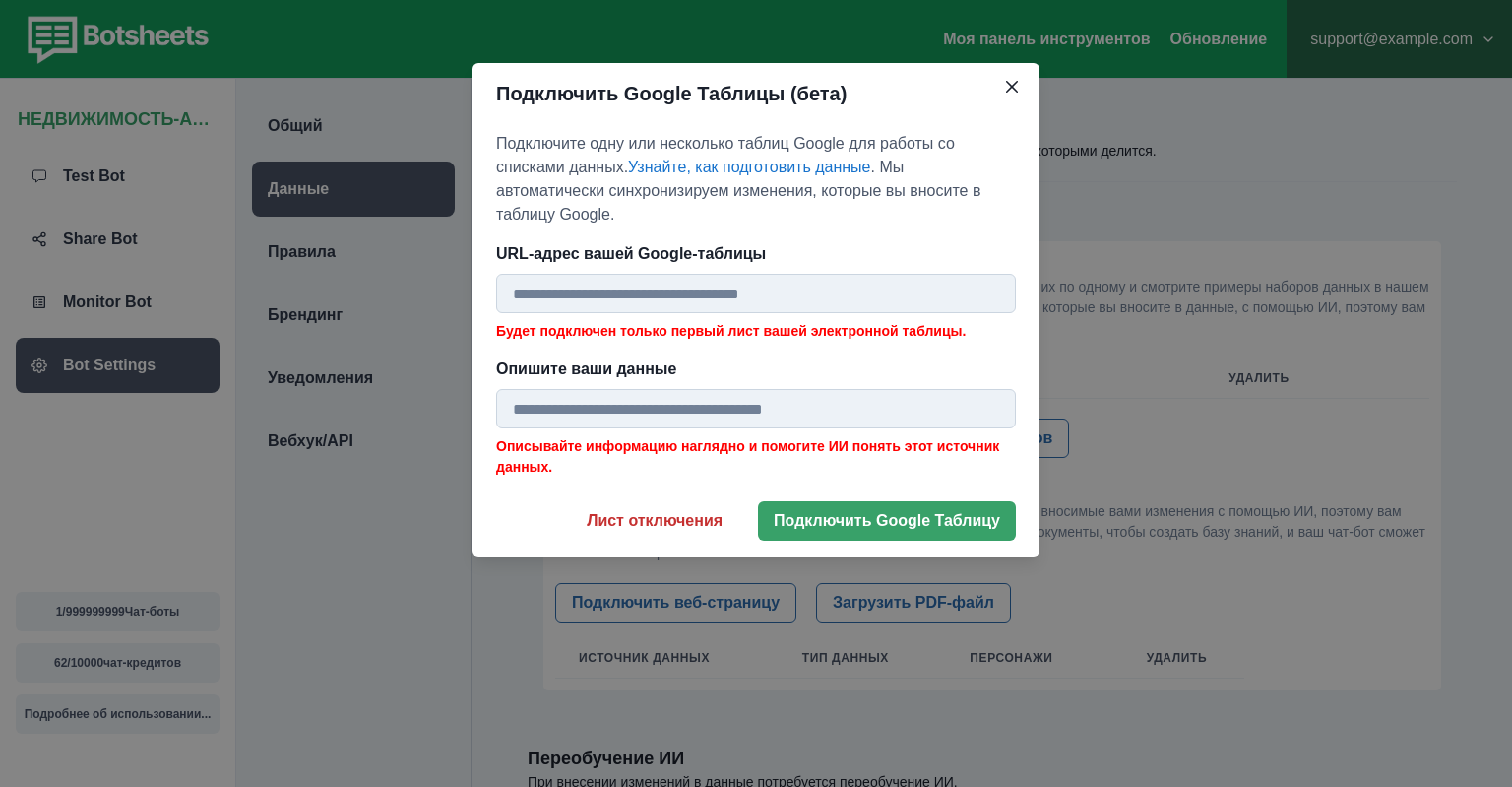 drag, startPoint x: 611, startPoint y: 310, endPoint x: 610, endPoint y: 290, distance: 20.024984 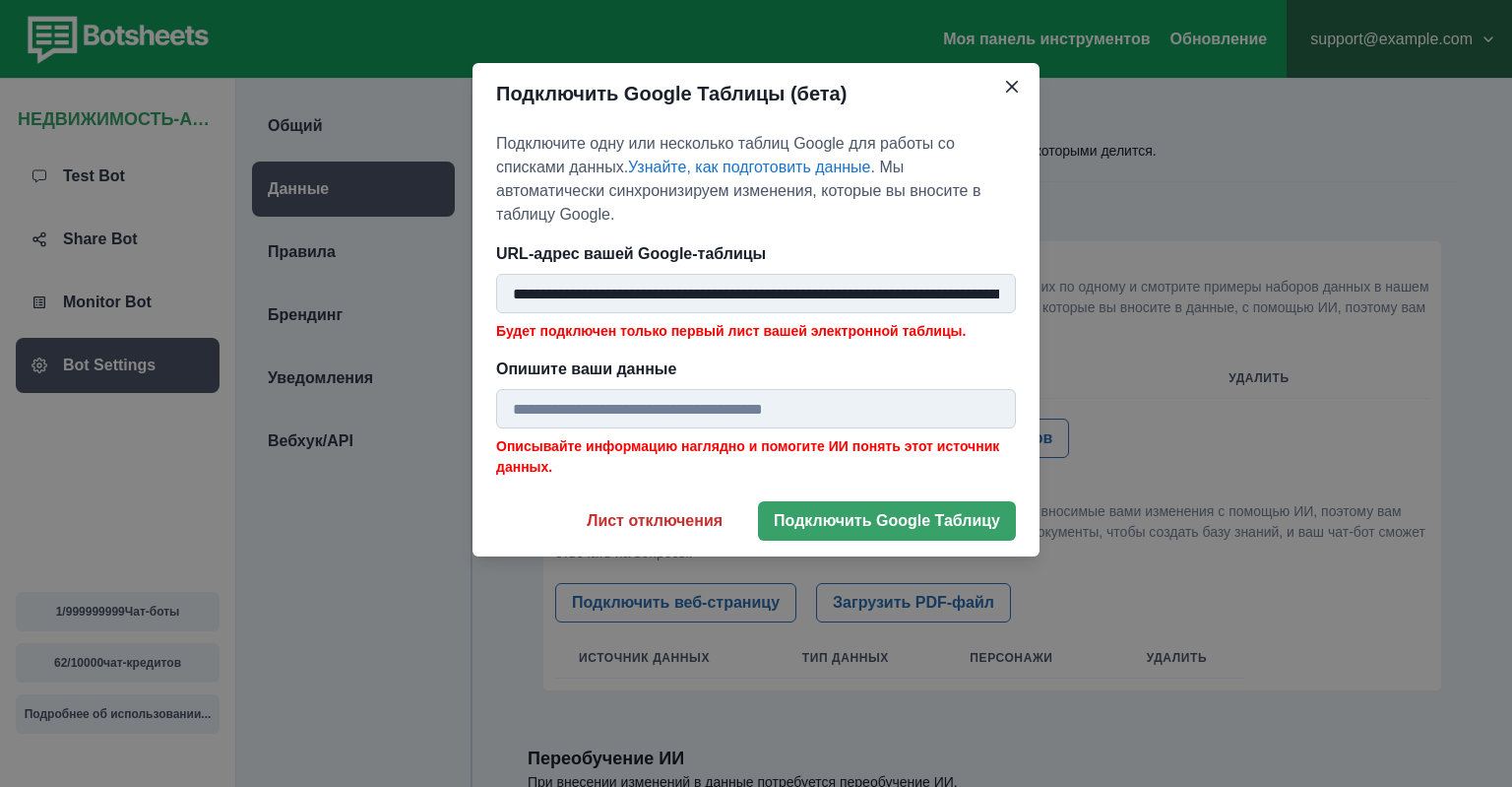 scroll, scrollTop: 0, scrollLeft: 5471, axis: horizontal 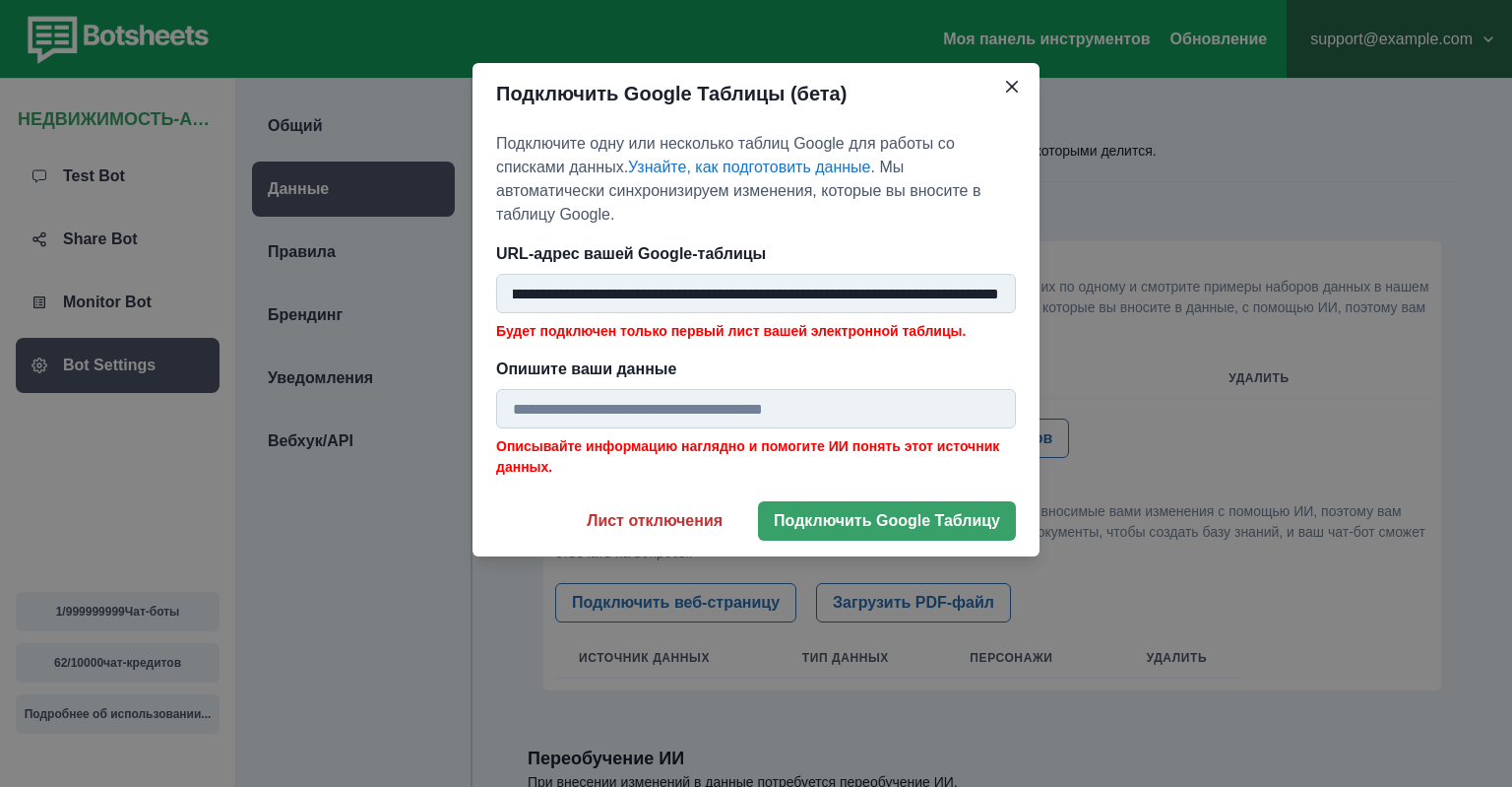 click on "**********" at bounding box center (756, 294) 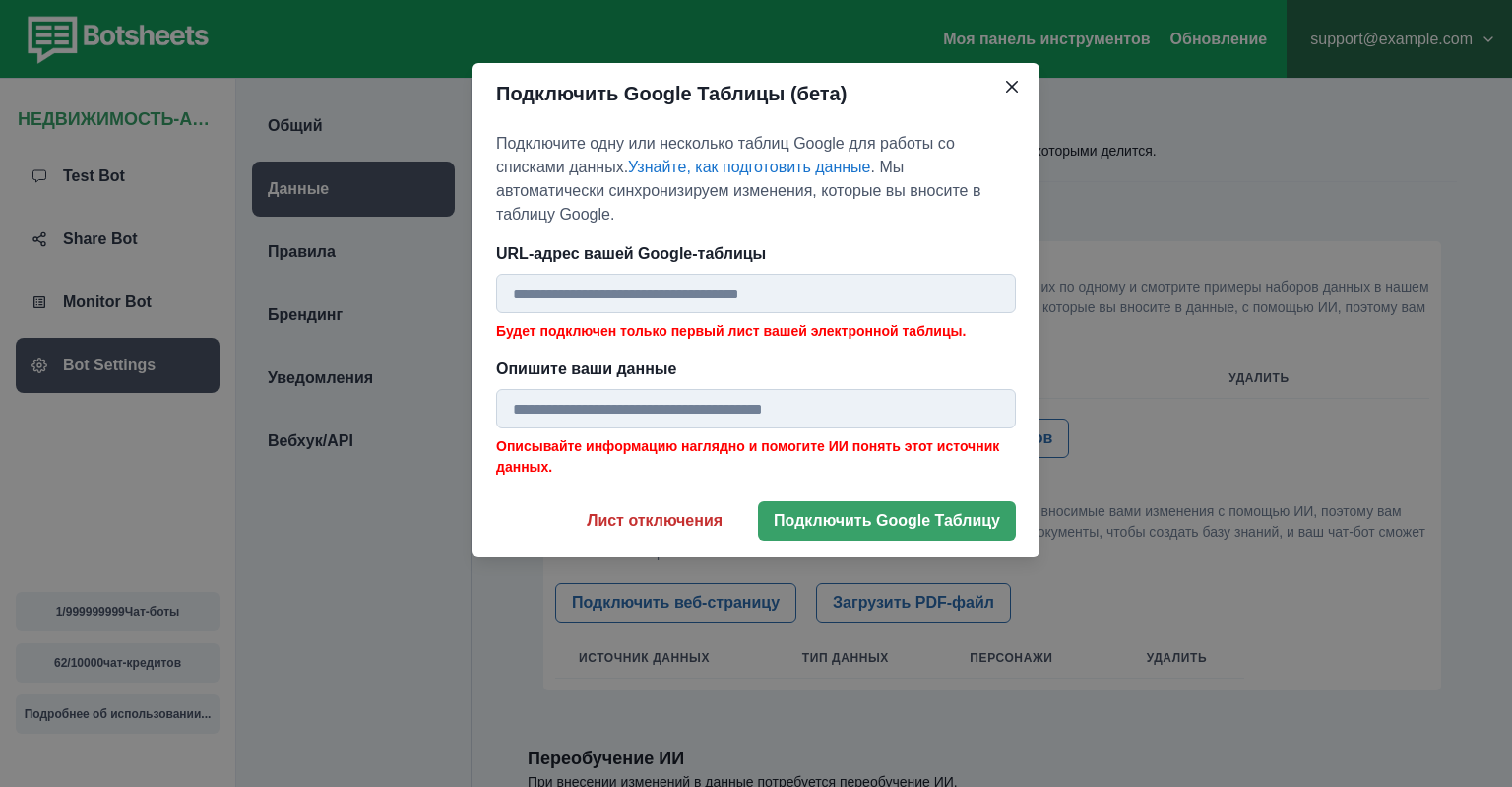 scroll, scrollTop: 0, scrollLeft: 0, axis: both 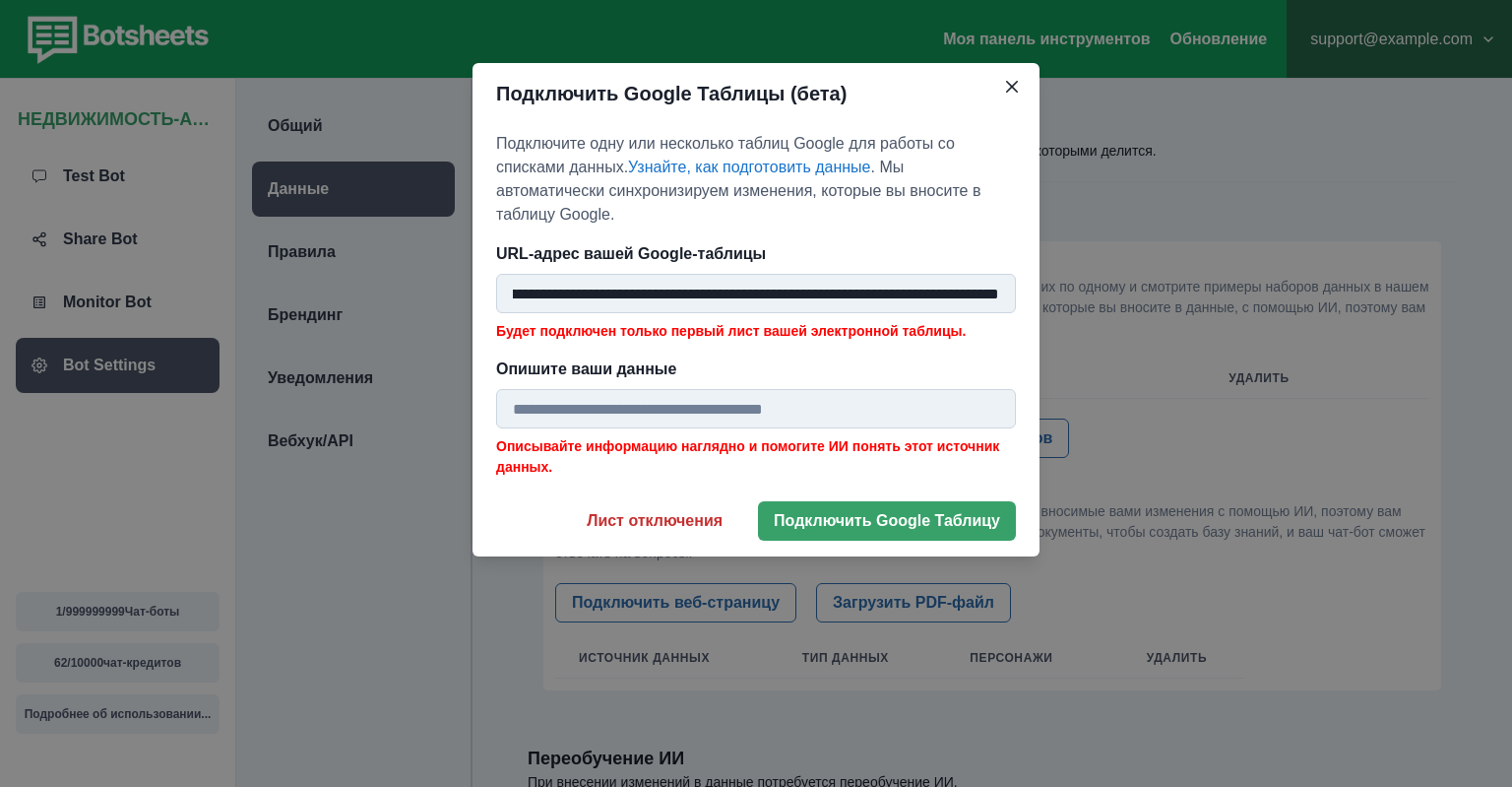 type on "**********" 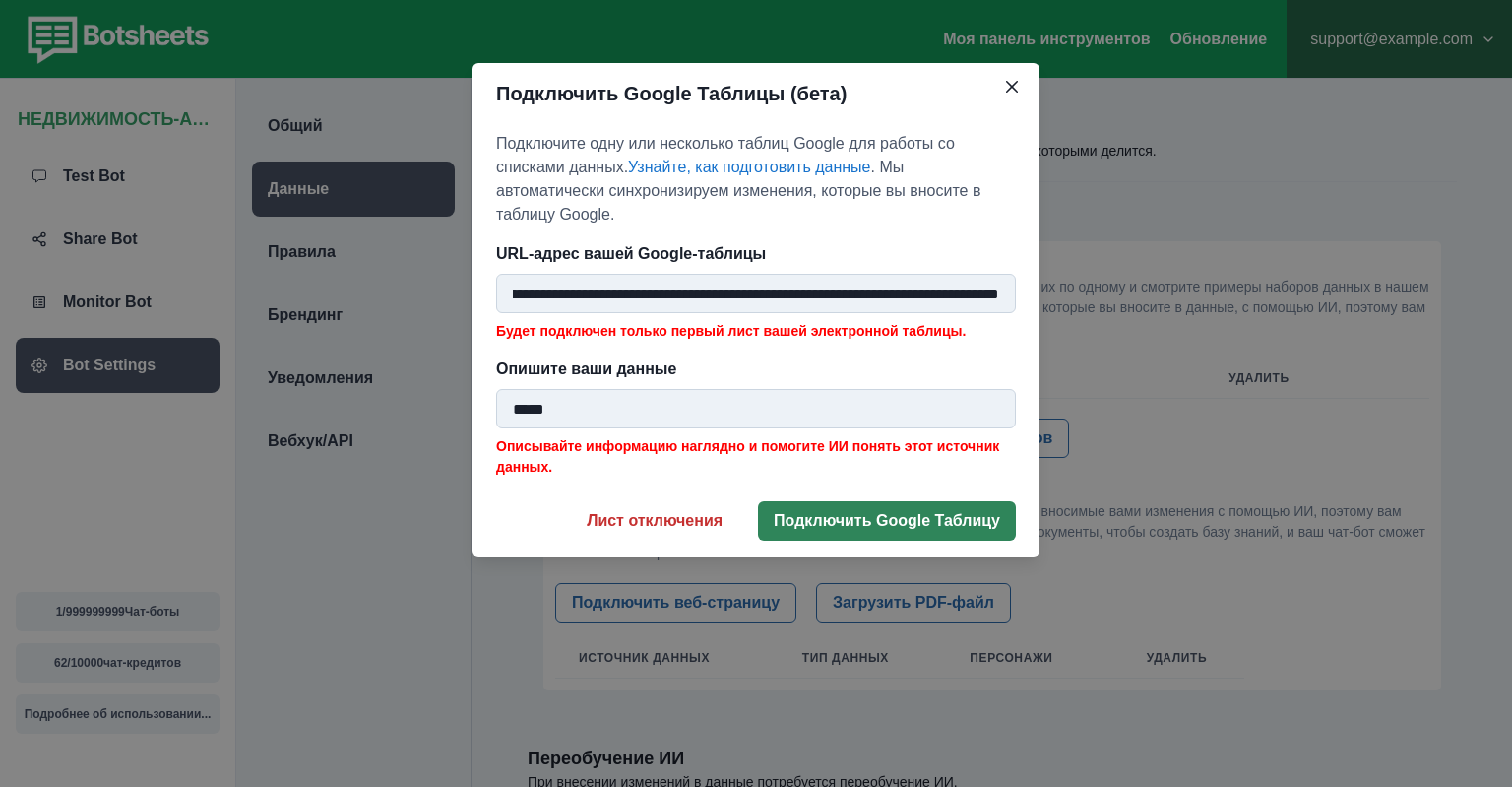 type on "*****" 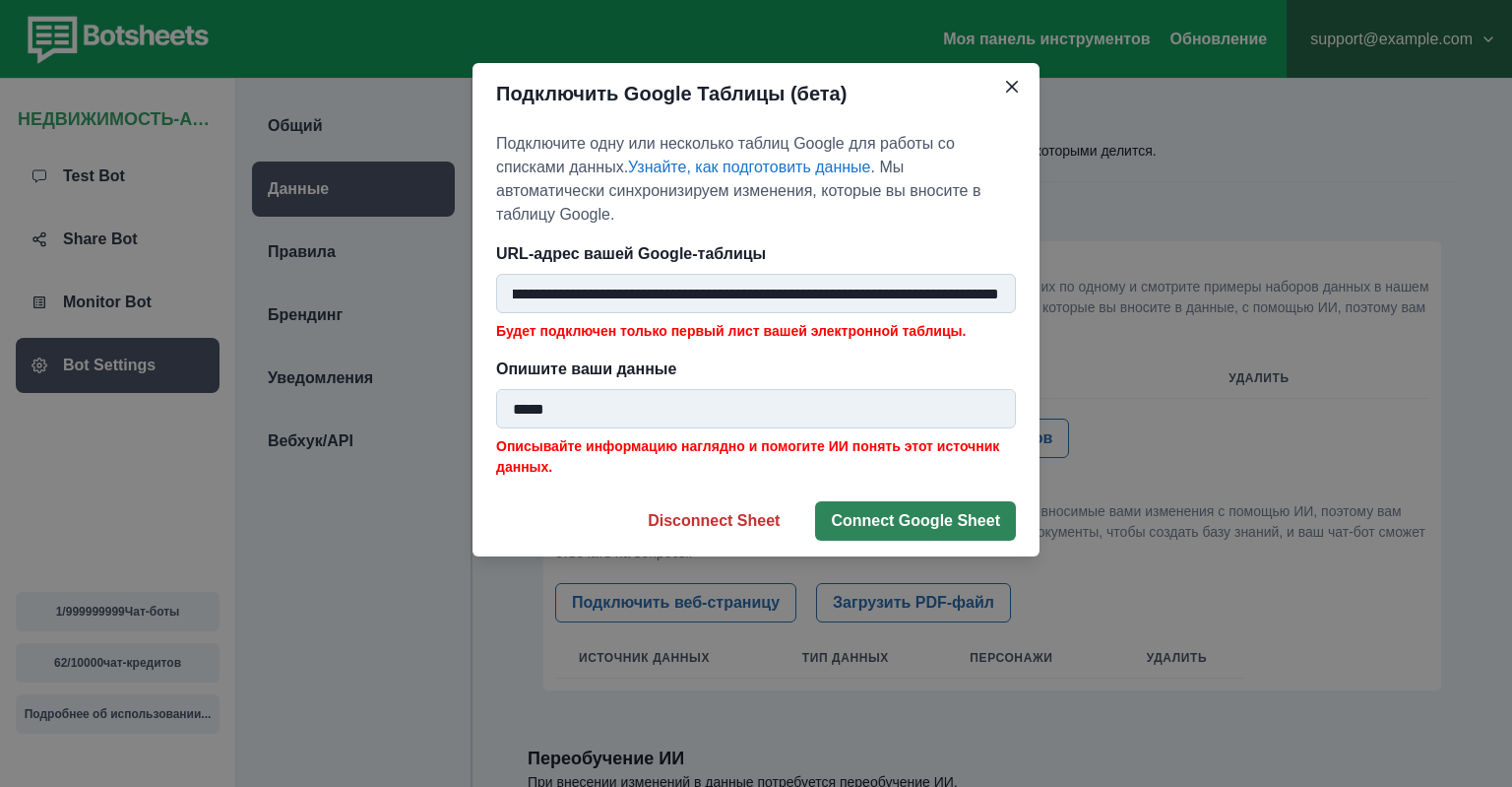 click on "Connect Google Sheet" at bounding box center (915, 521) 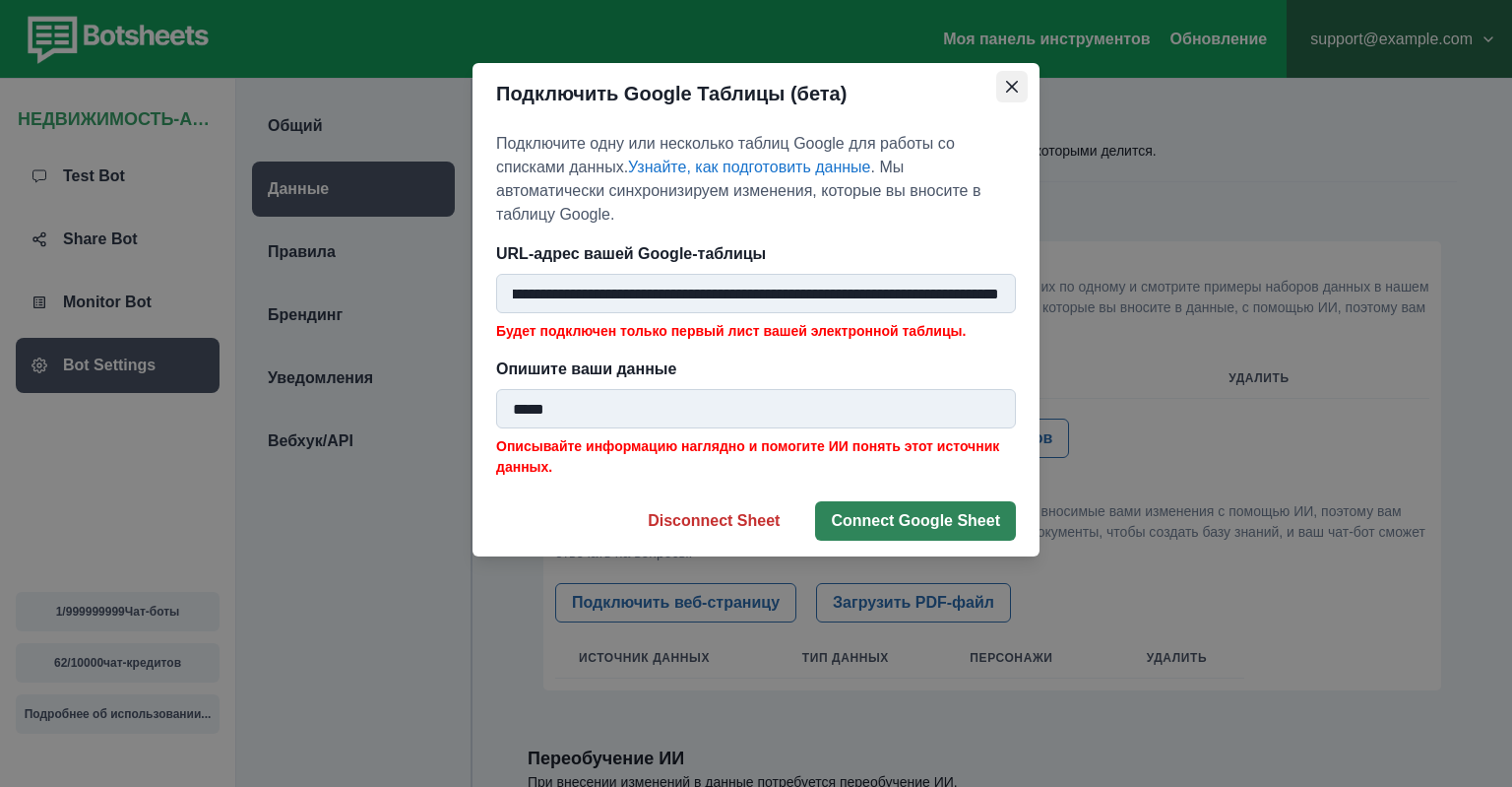 click at bounding box center (1012, 87) 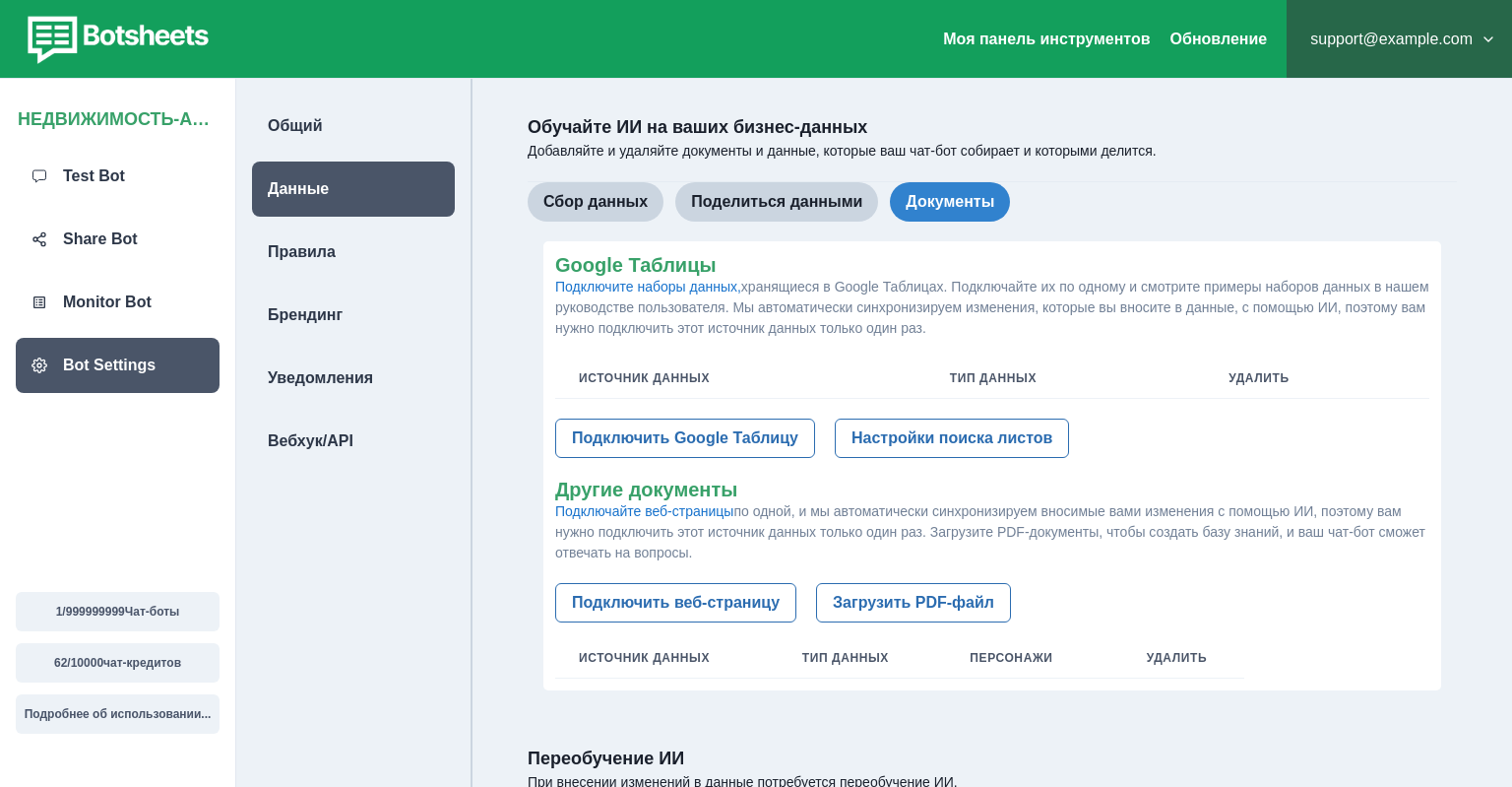 click on "support@example.com" at bounding box center (1399, 39) 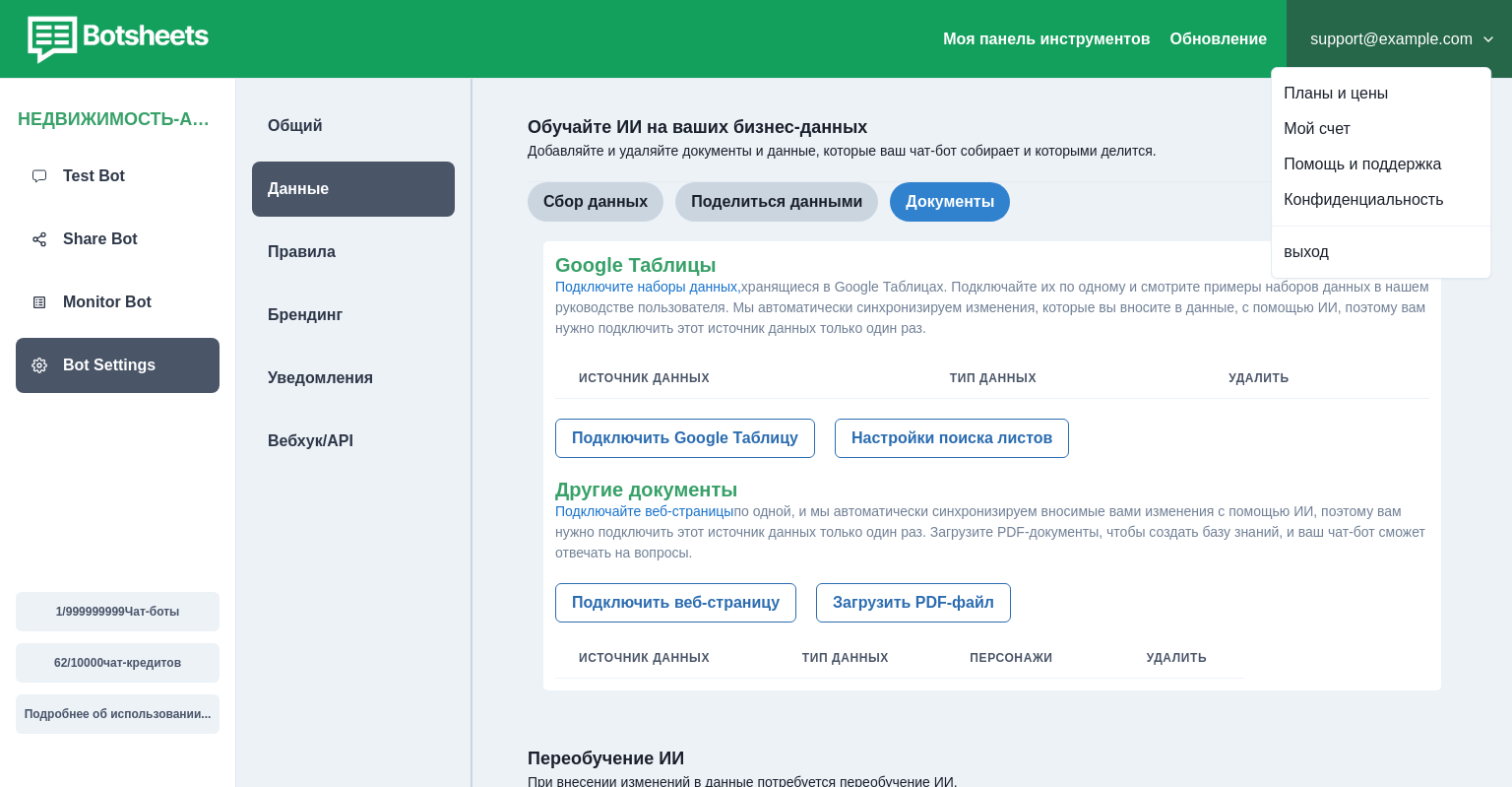 click on "Сбор данных  Поделиться данными  Документы" at bounding box center [992, 202] 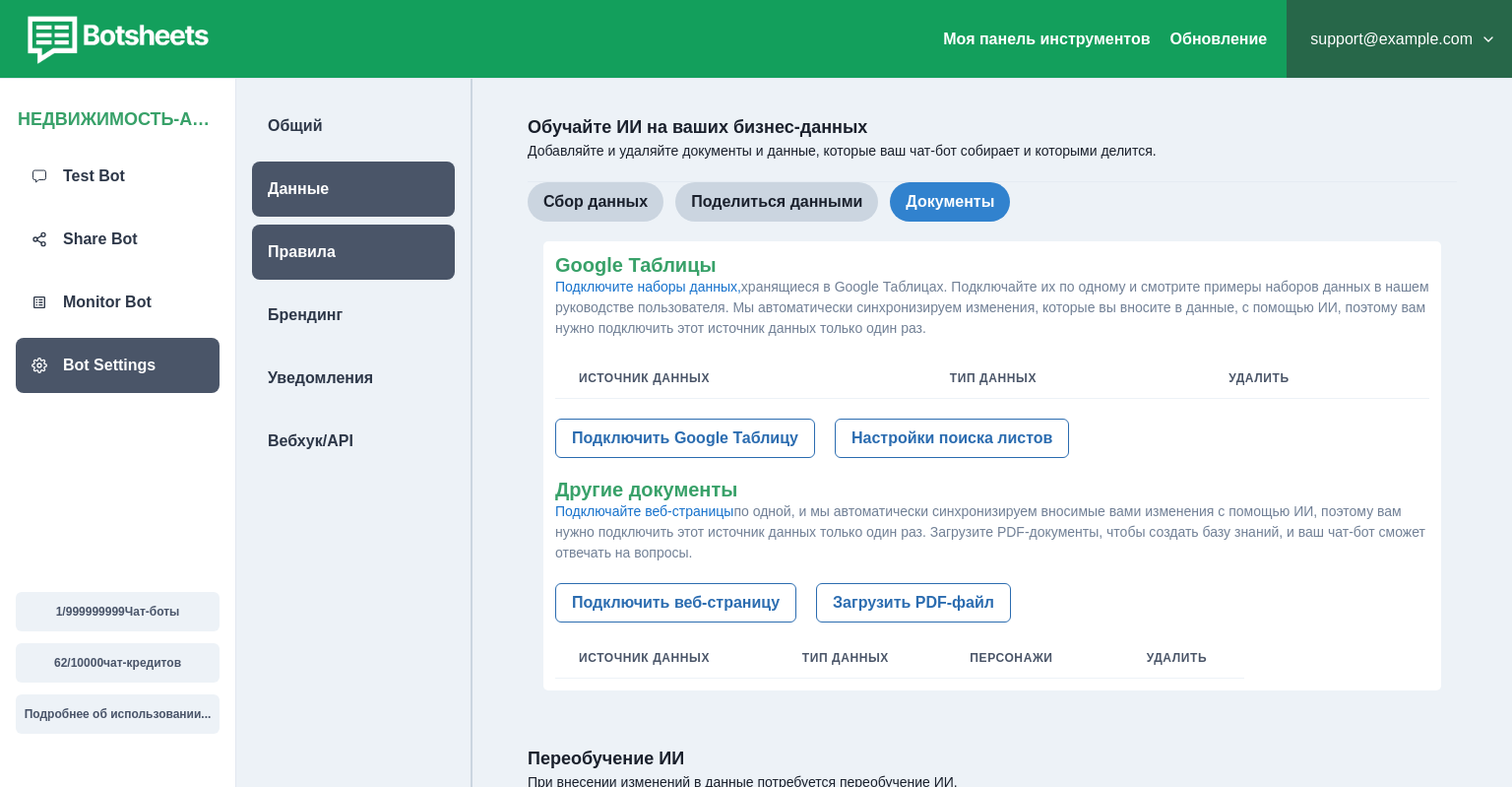 click on "Правила" at bounding box center [353, 252] 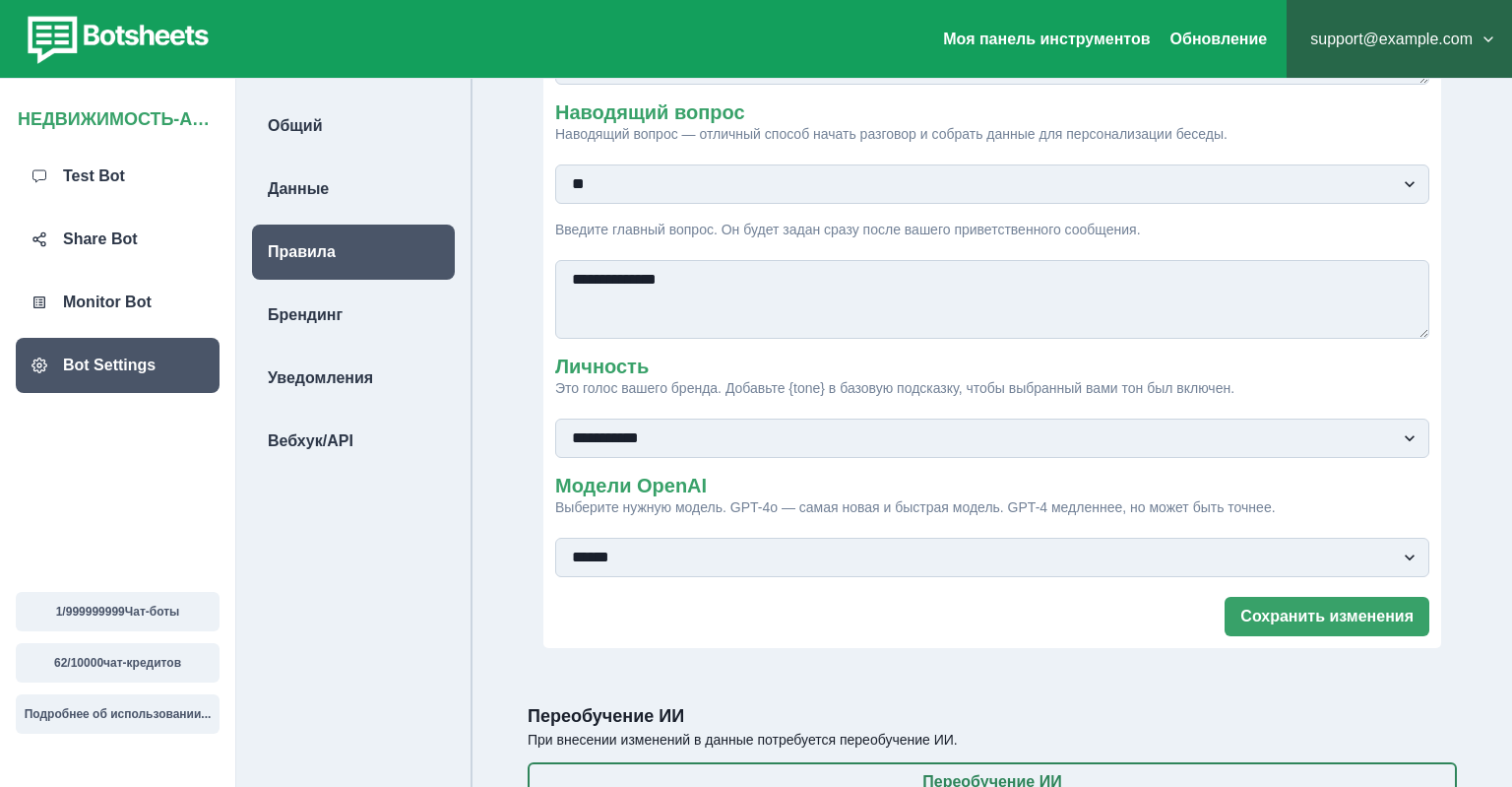 scroll, scrollTop: 380, scrollLeft: 0, axis: vertical 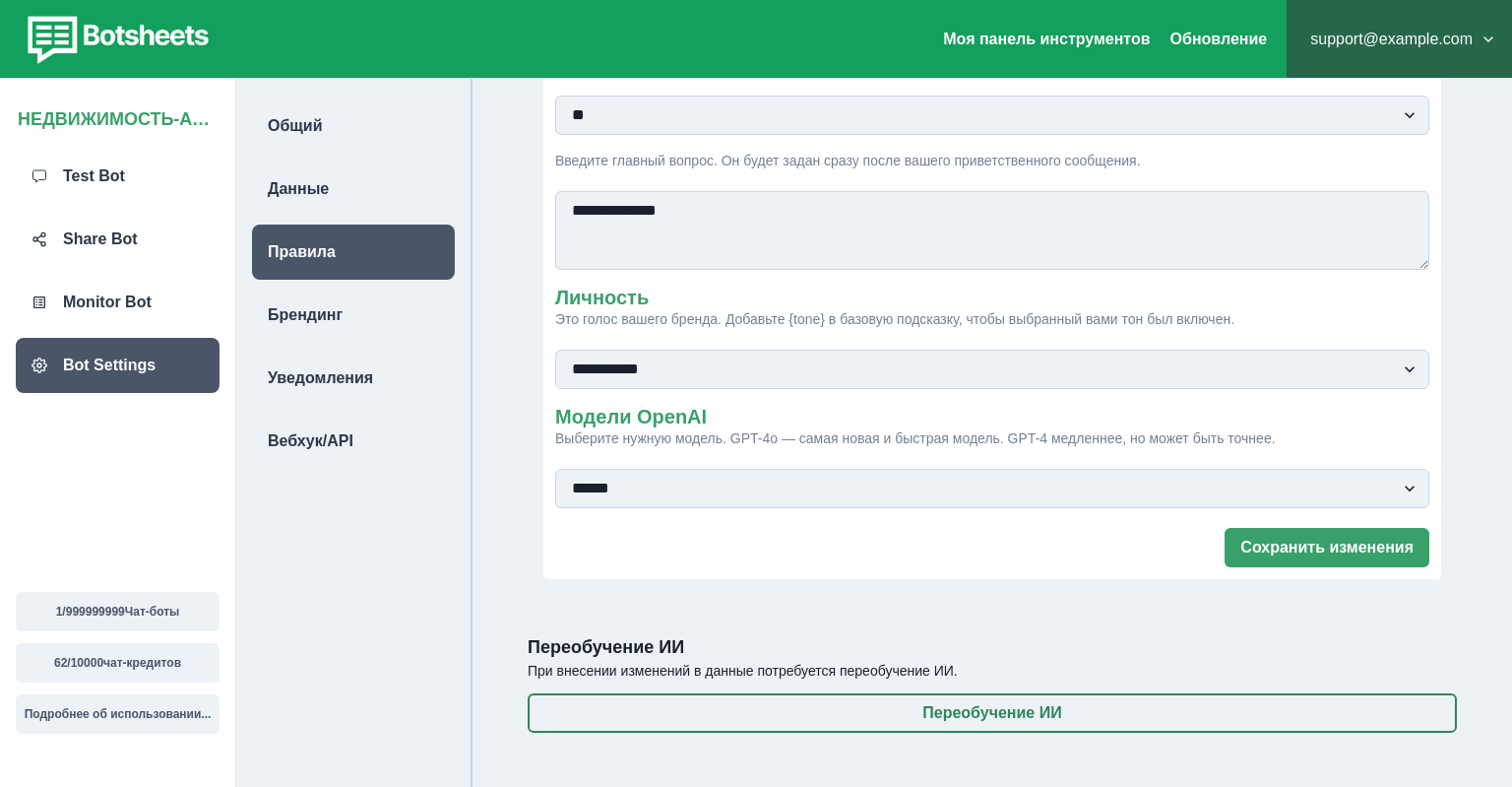 click on "**********" at bounding box center [992, 489] 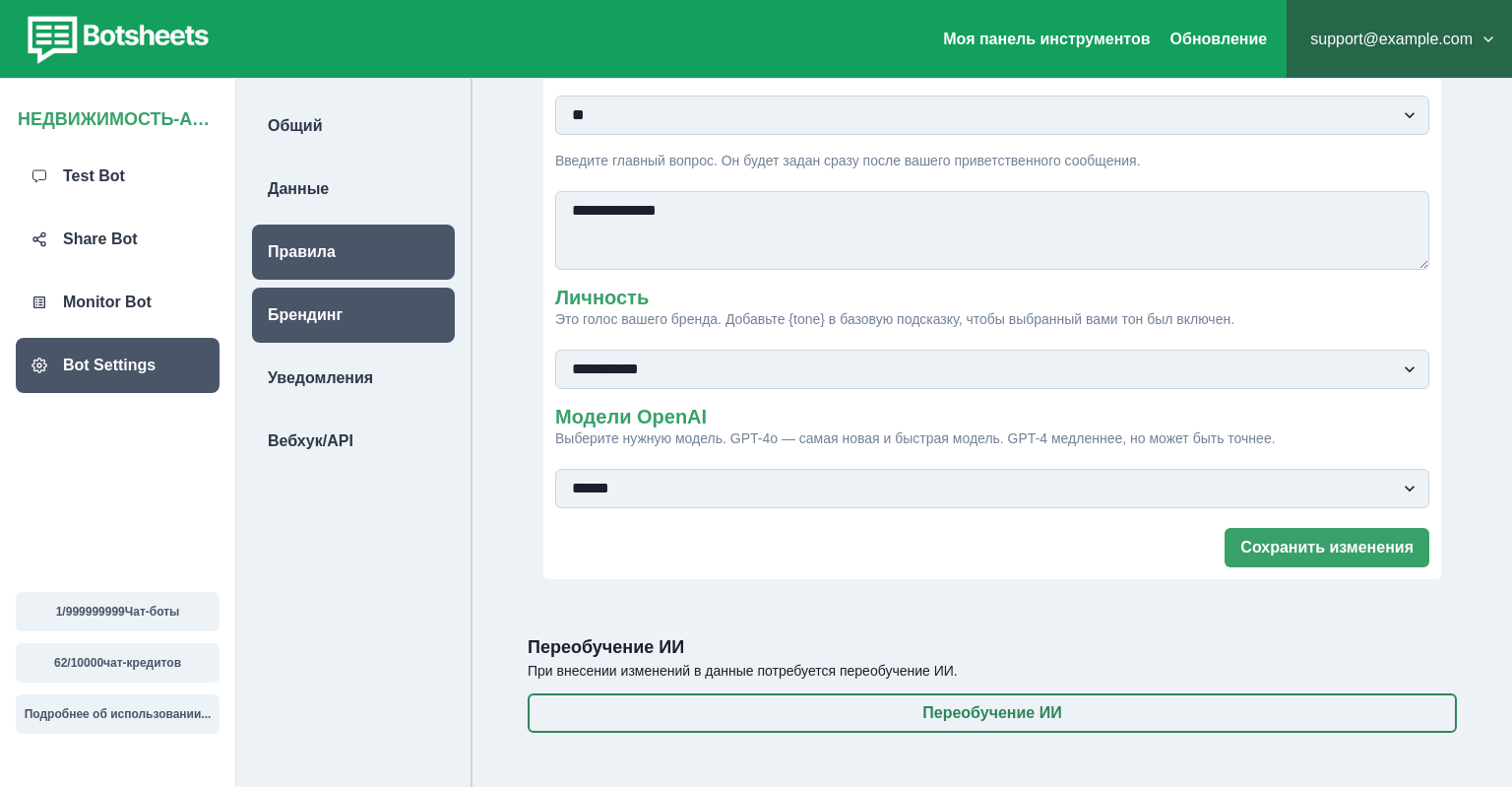 click on "Брендинг" at bounding box center (353, 315) 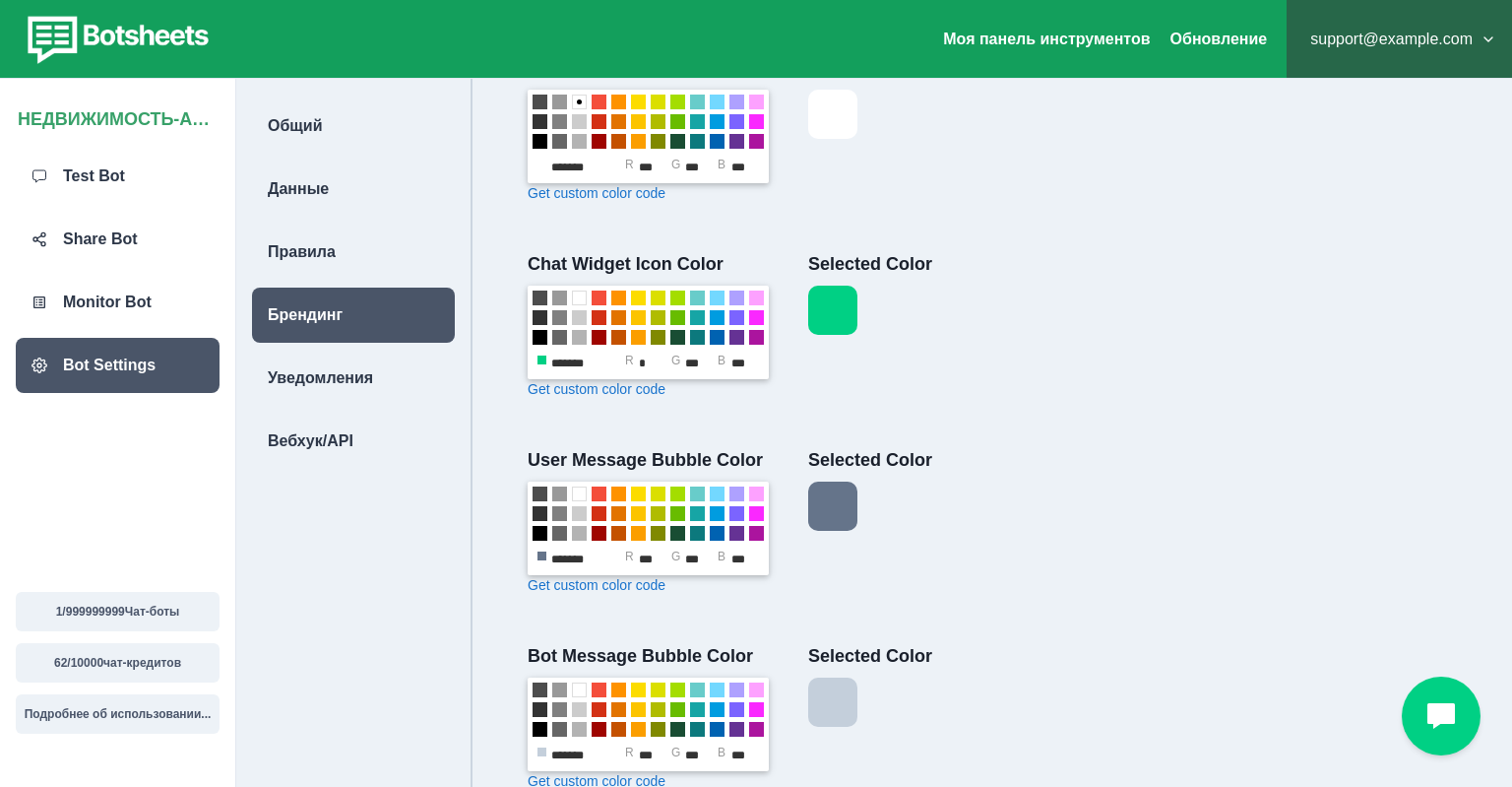 scroll, scrollTop: 886, scrollLeft: 0, axis: vertical 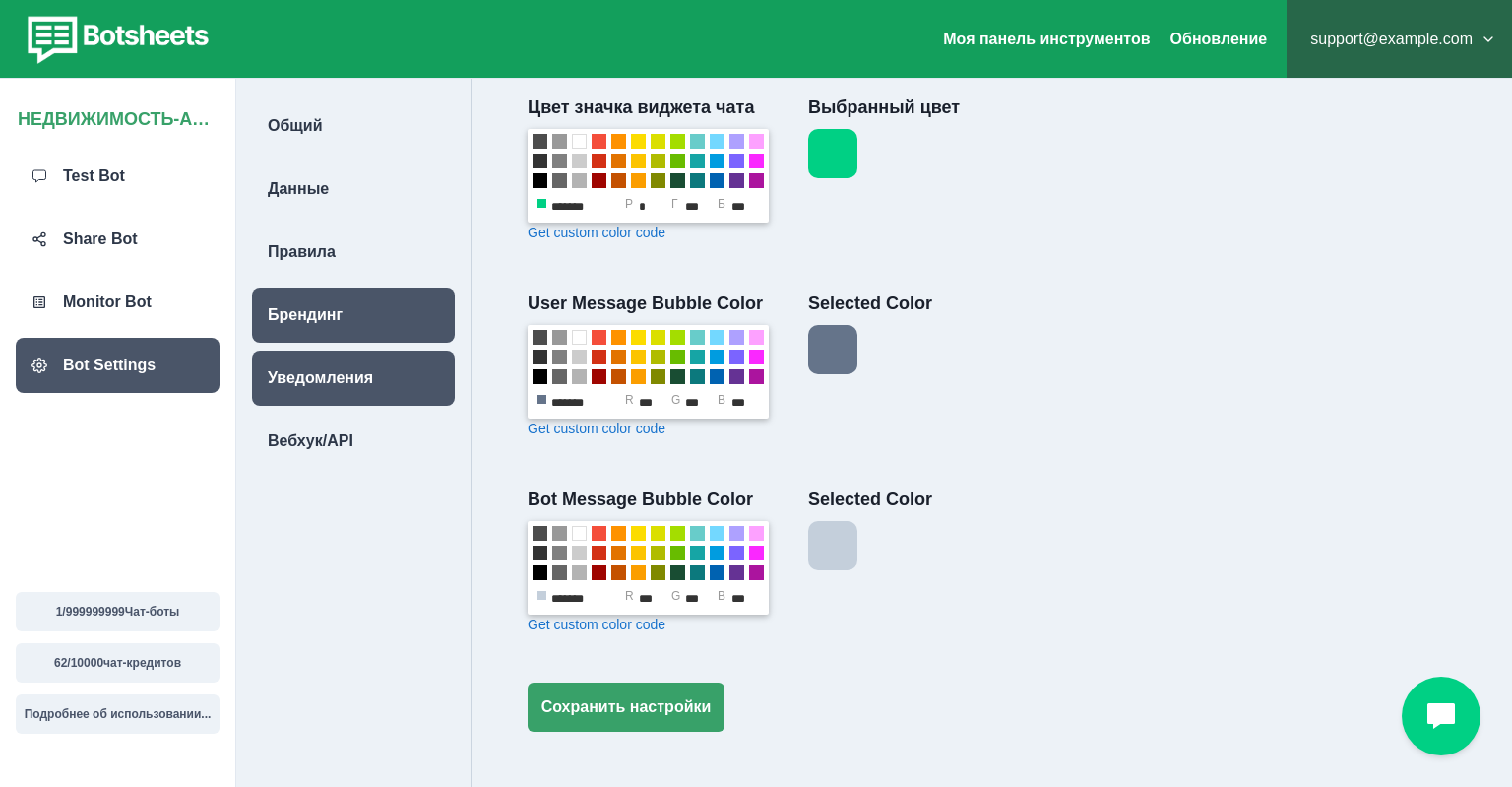 click on "Уведомления" at bounding box center [320, 378] 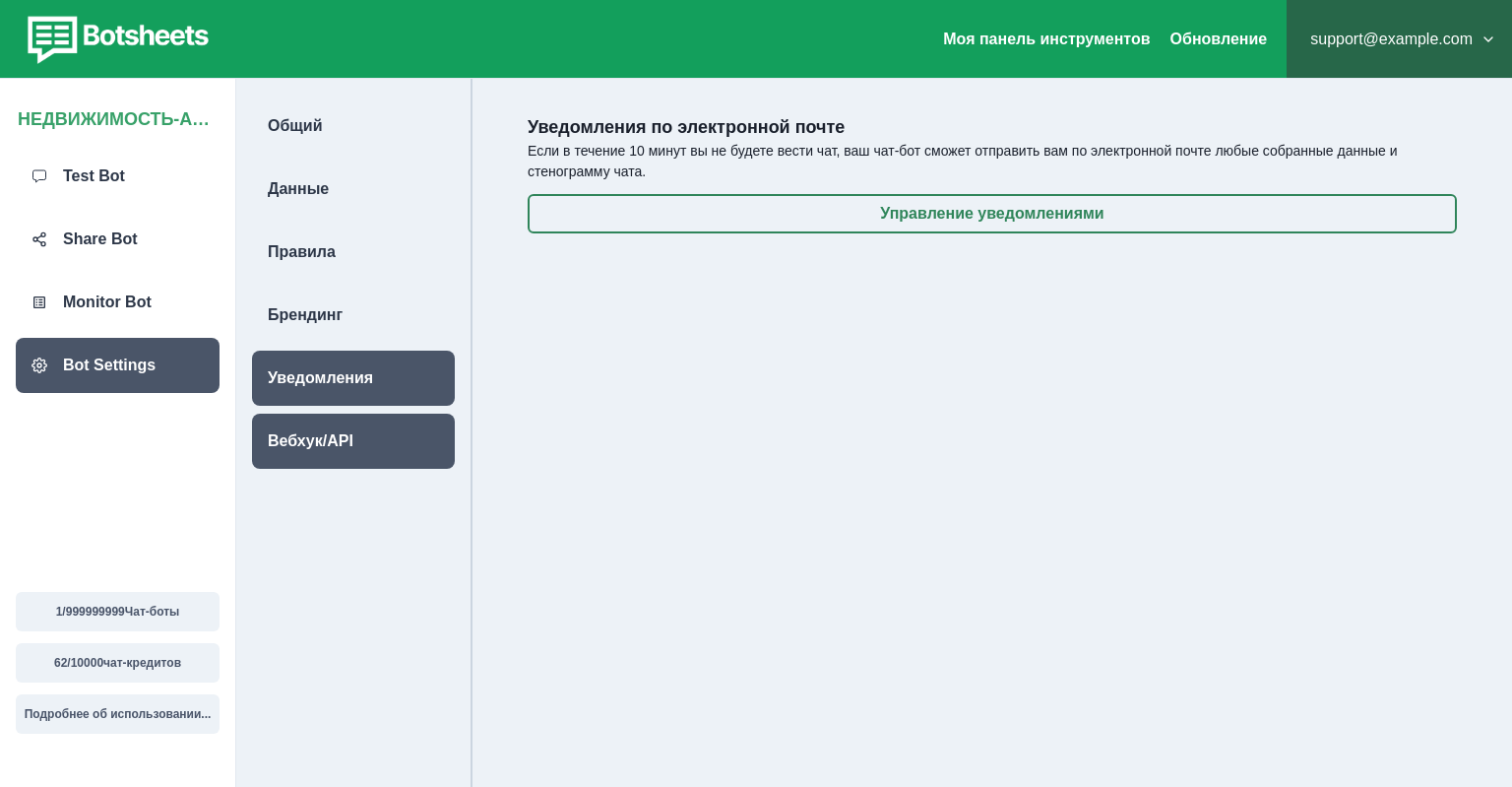 click on "Вебхук/API" at bounding box center (310, 441) 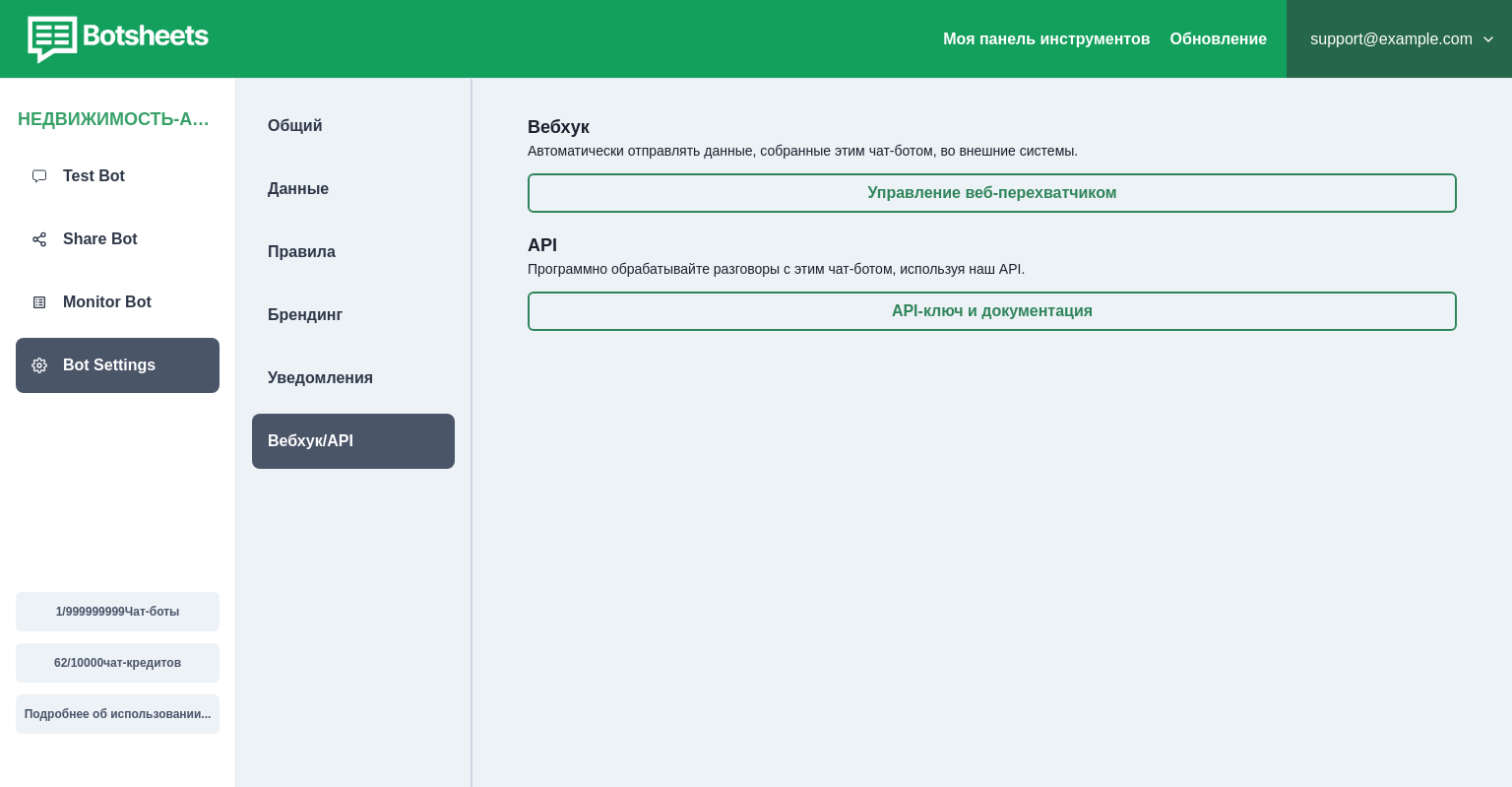 scroll, scrollTop: 79, scrollLeft: 0, axis: vertical 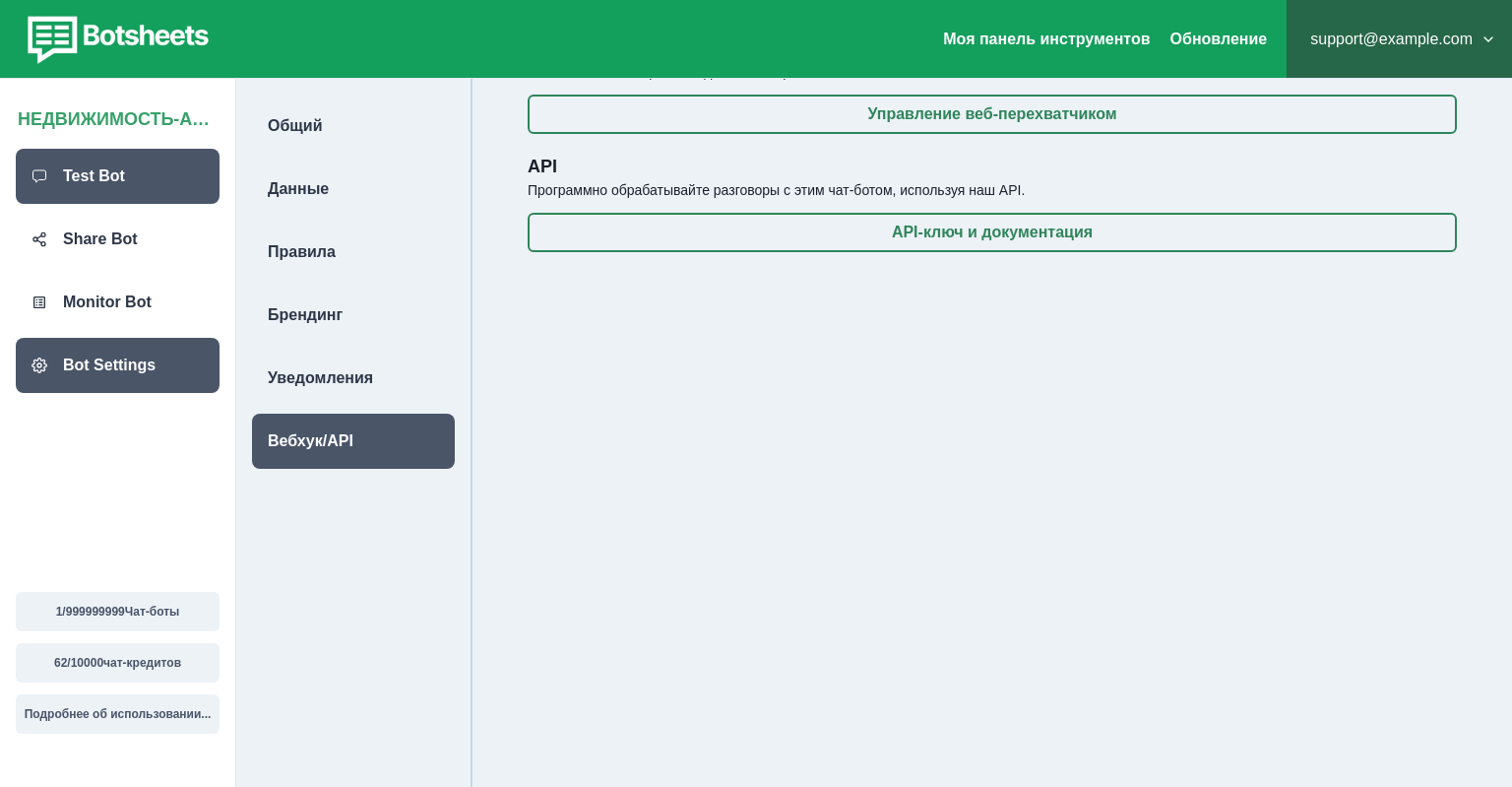 click on "Test Bot" at bounding box center [117, 176] 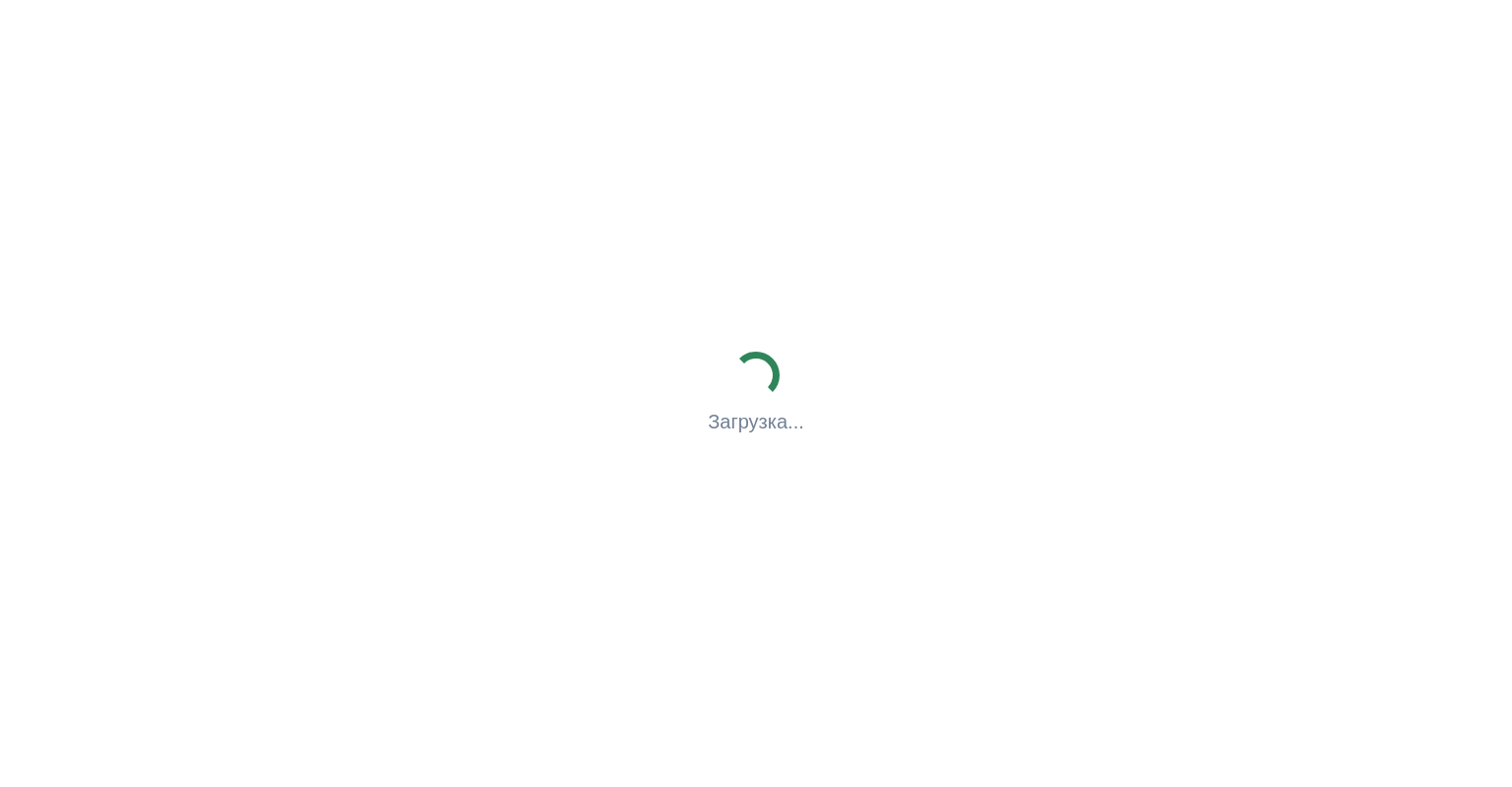 scroll, scrollTop: 0, scrollLeft: 0, axis: both 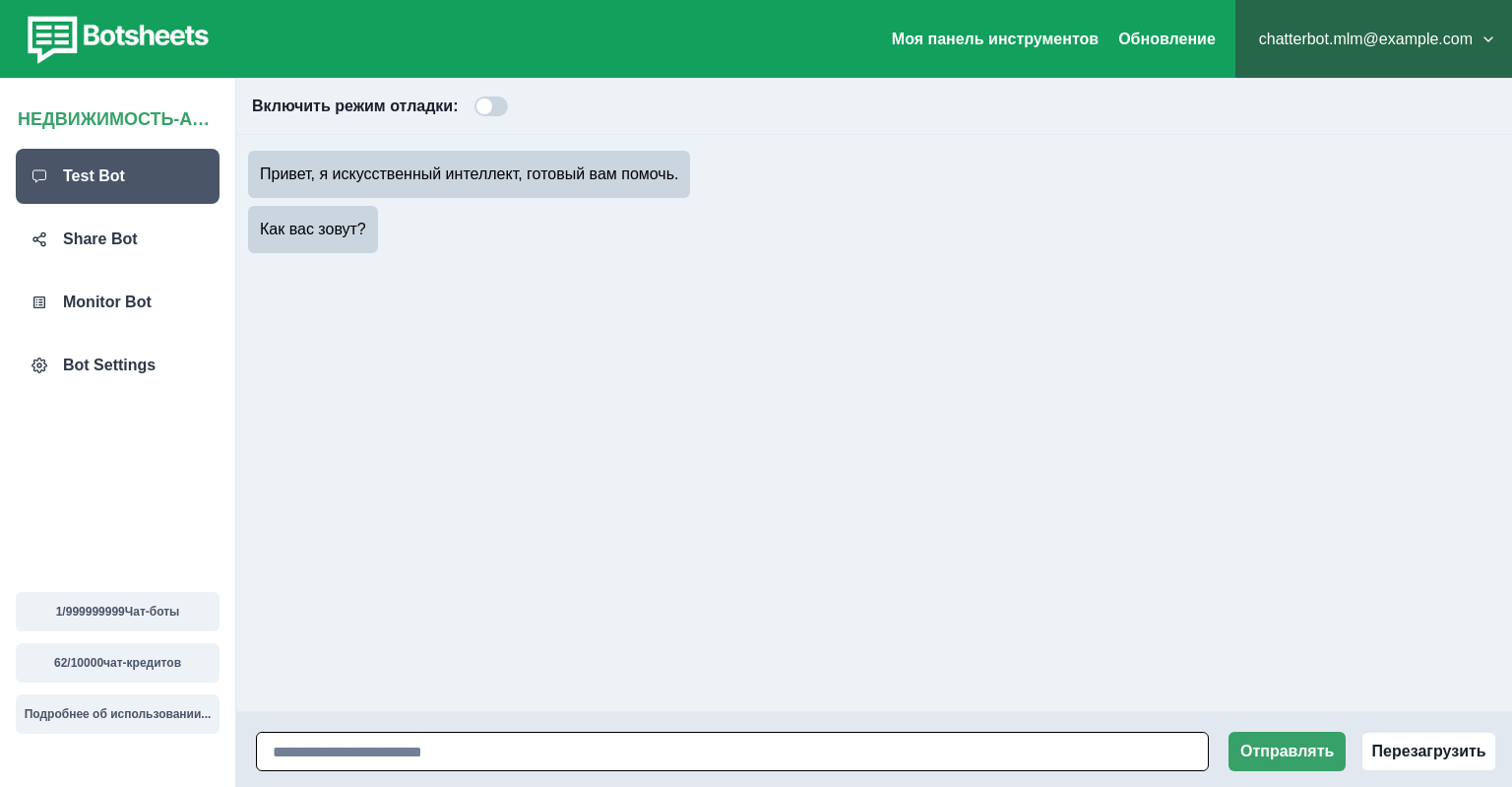 click at bounding box center (732, 752) 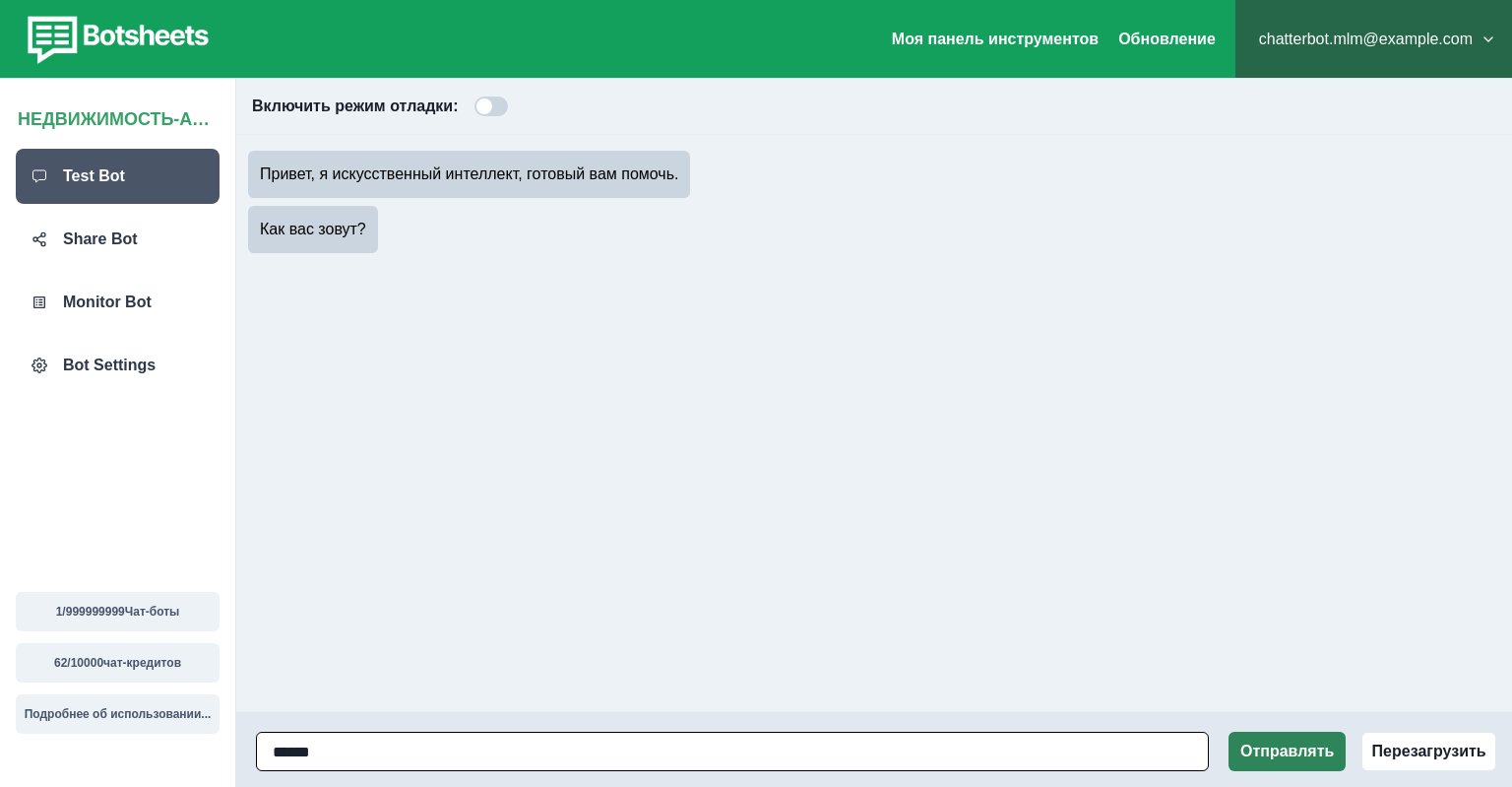 type on "******" 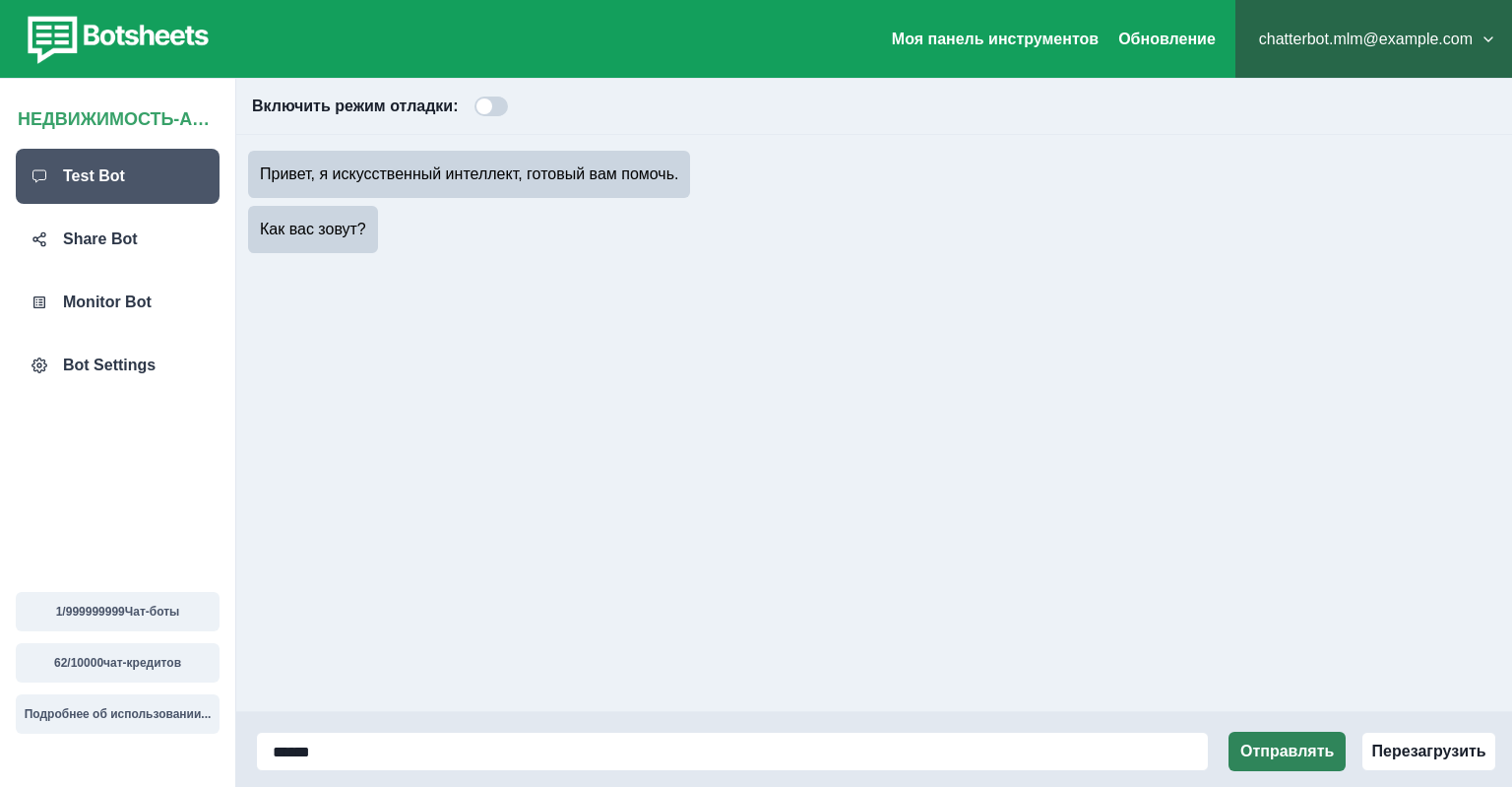 click on "Отправлять" at bounding box center (1287, 752) 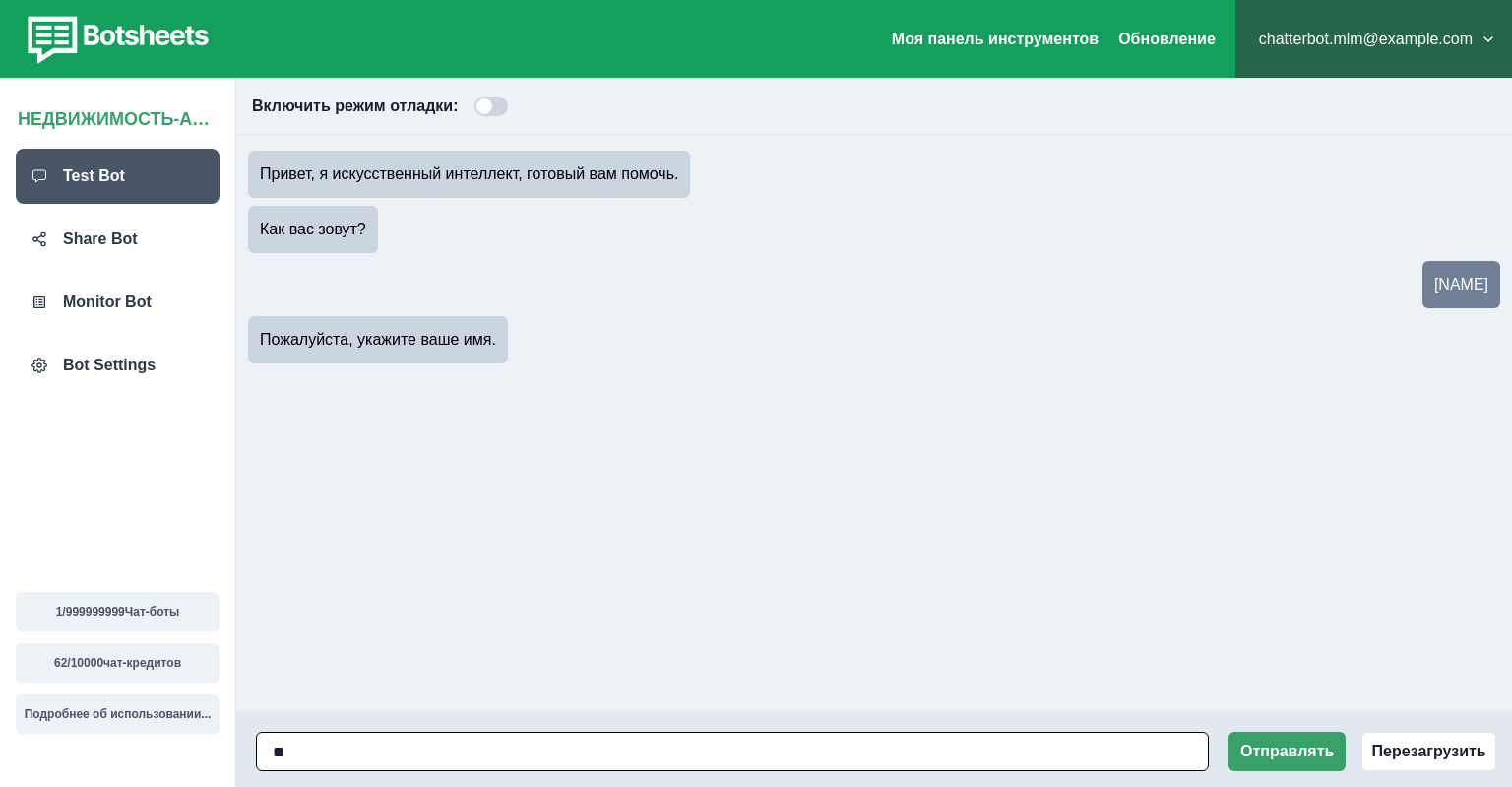 click on "**" at bounding box center [732, 752] 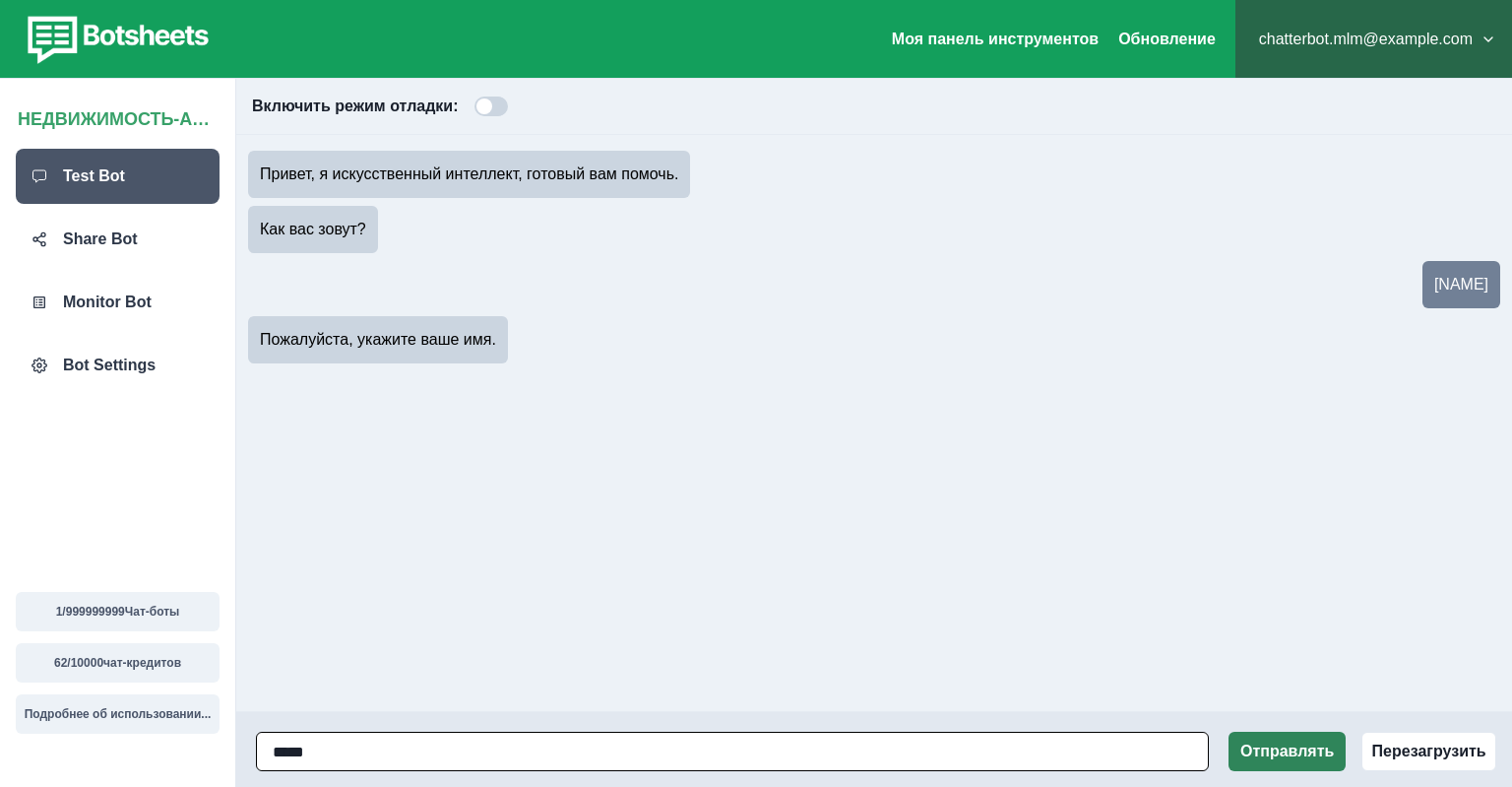 type on "*****" 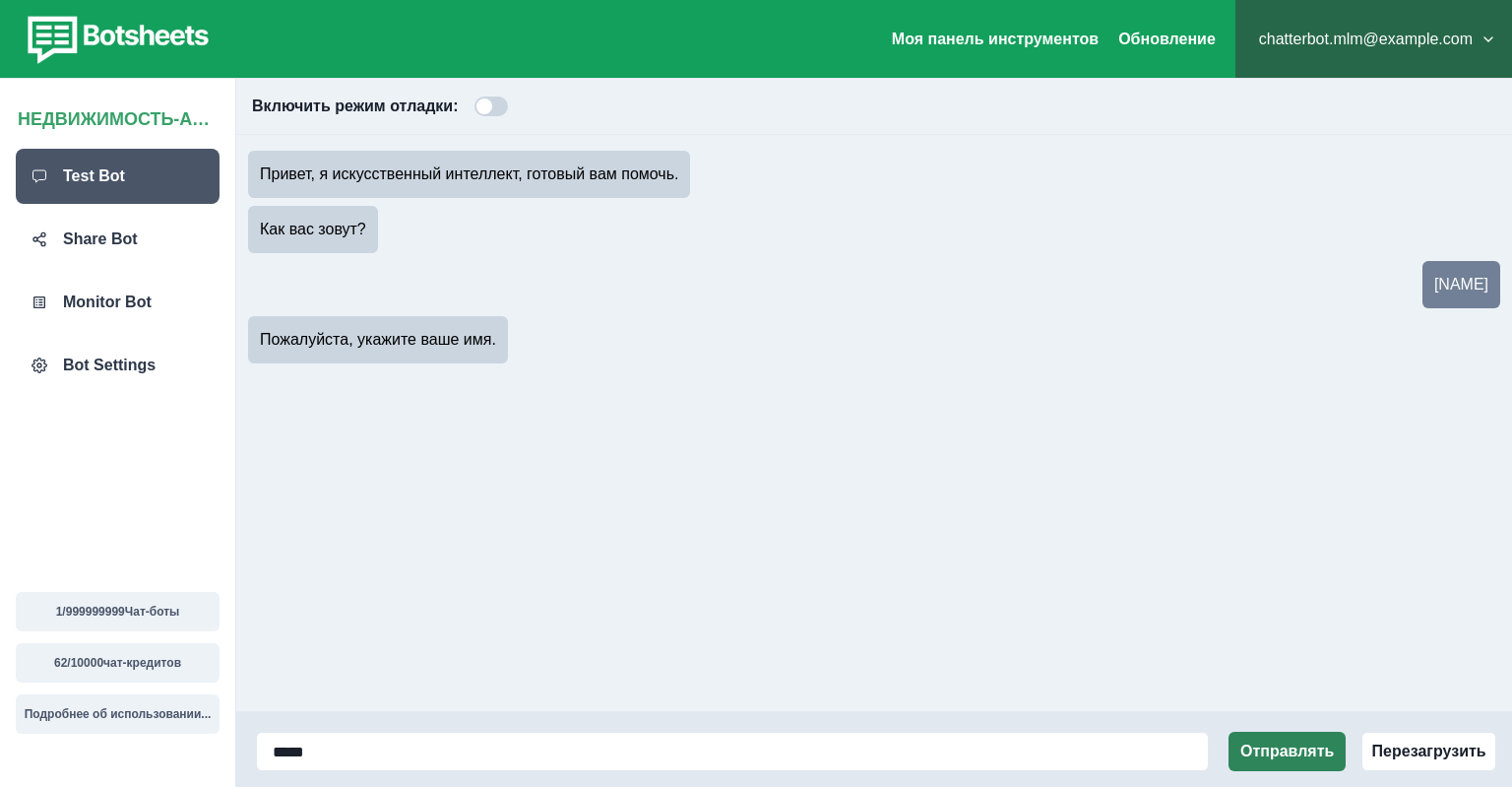 click on "Отправлять" at bounding box center [1287, 752] 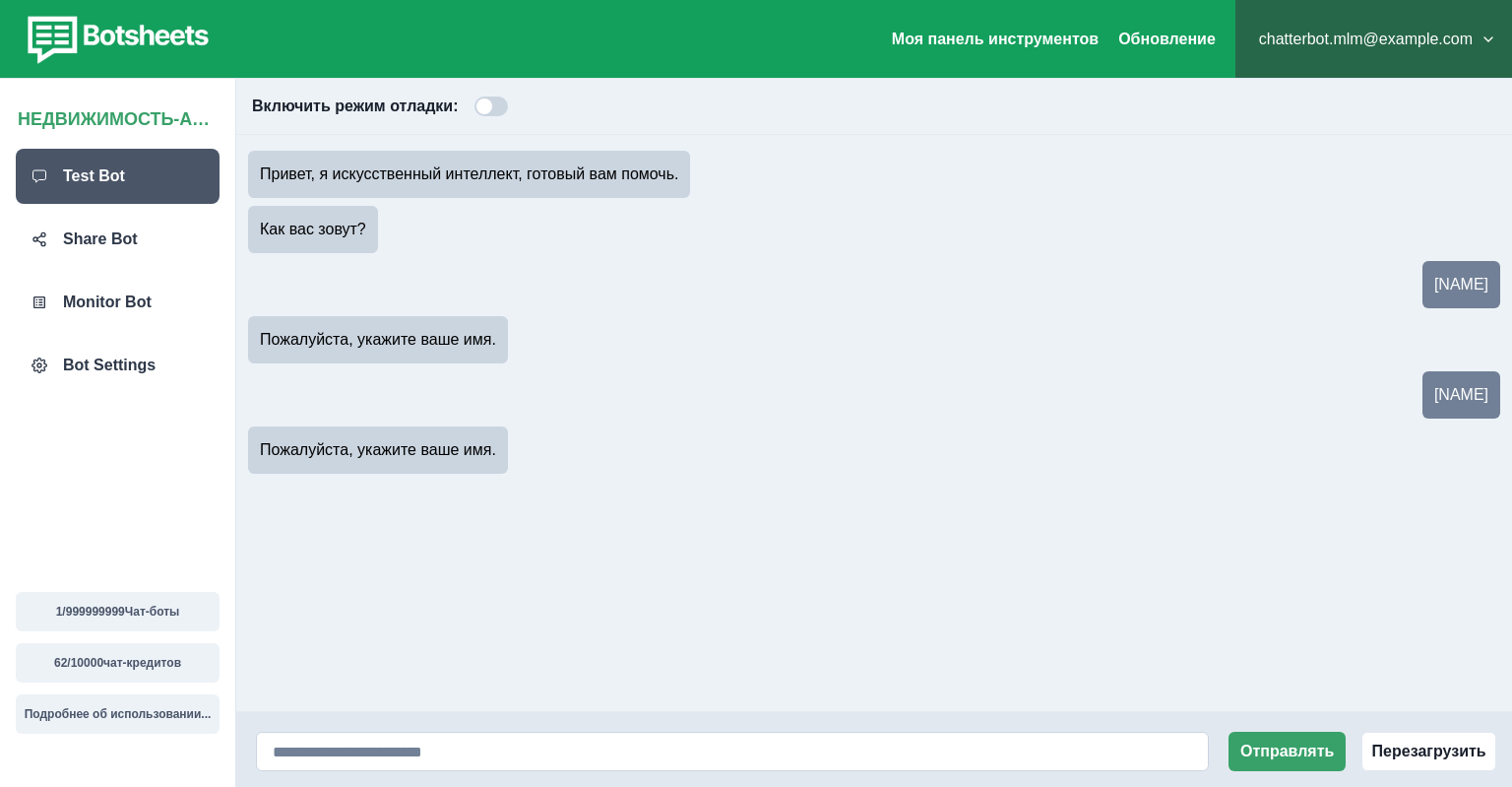 click on "Отправлять  Перезагрузить" at bounding box center [874, 750] 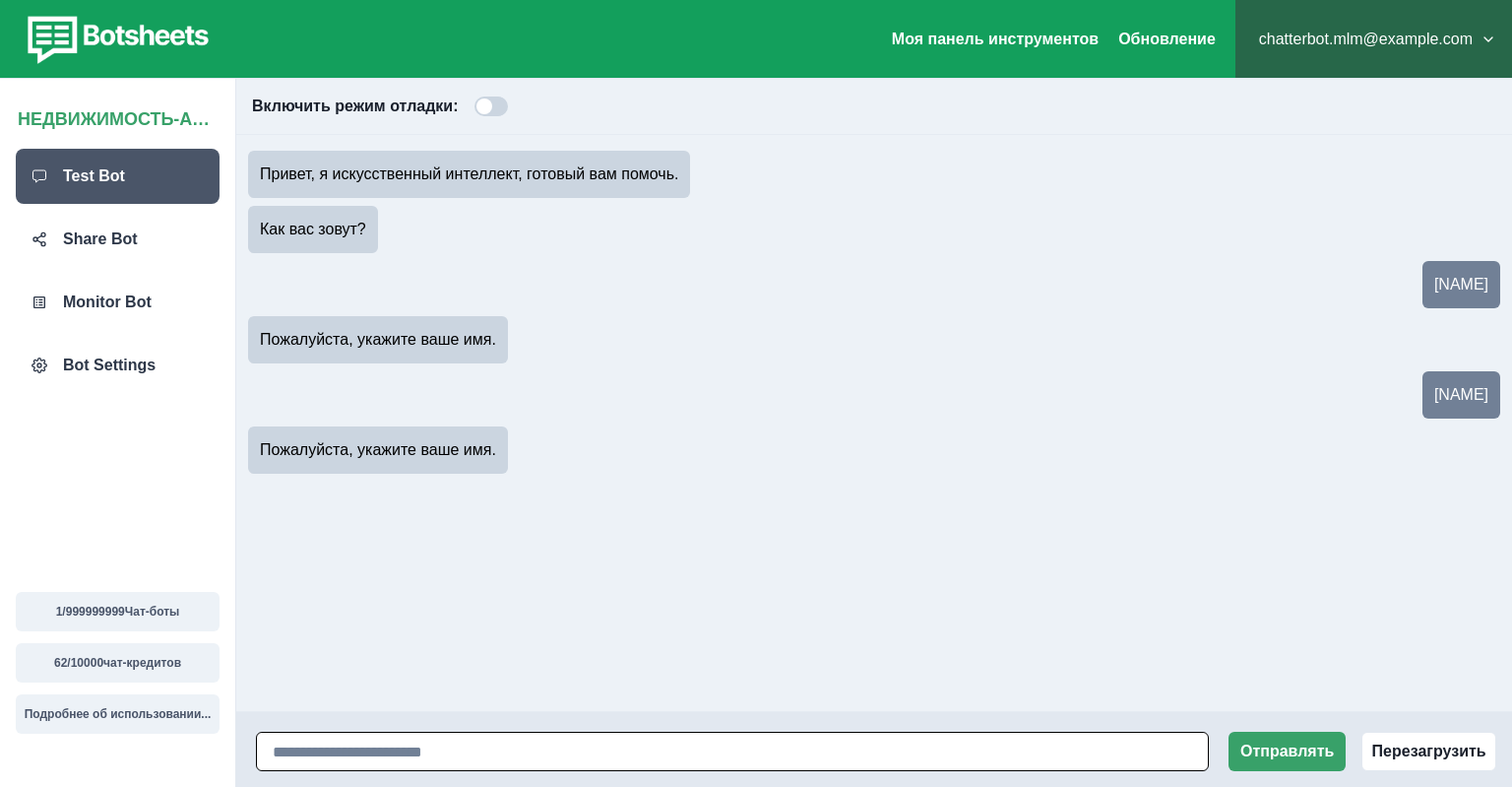 click at bounding box center [732, 752] 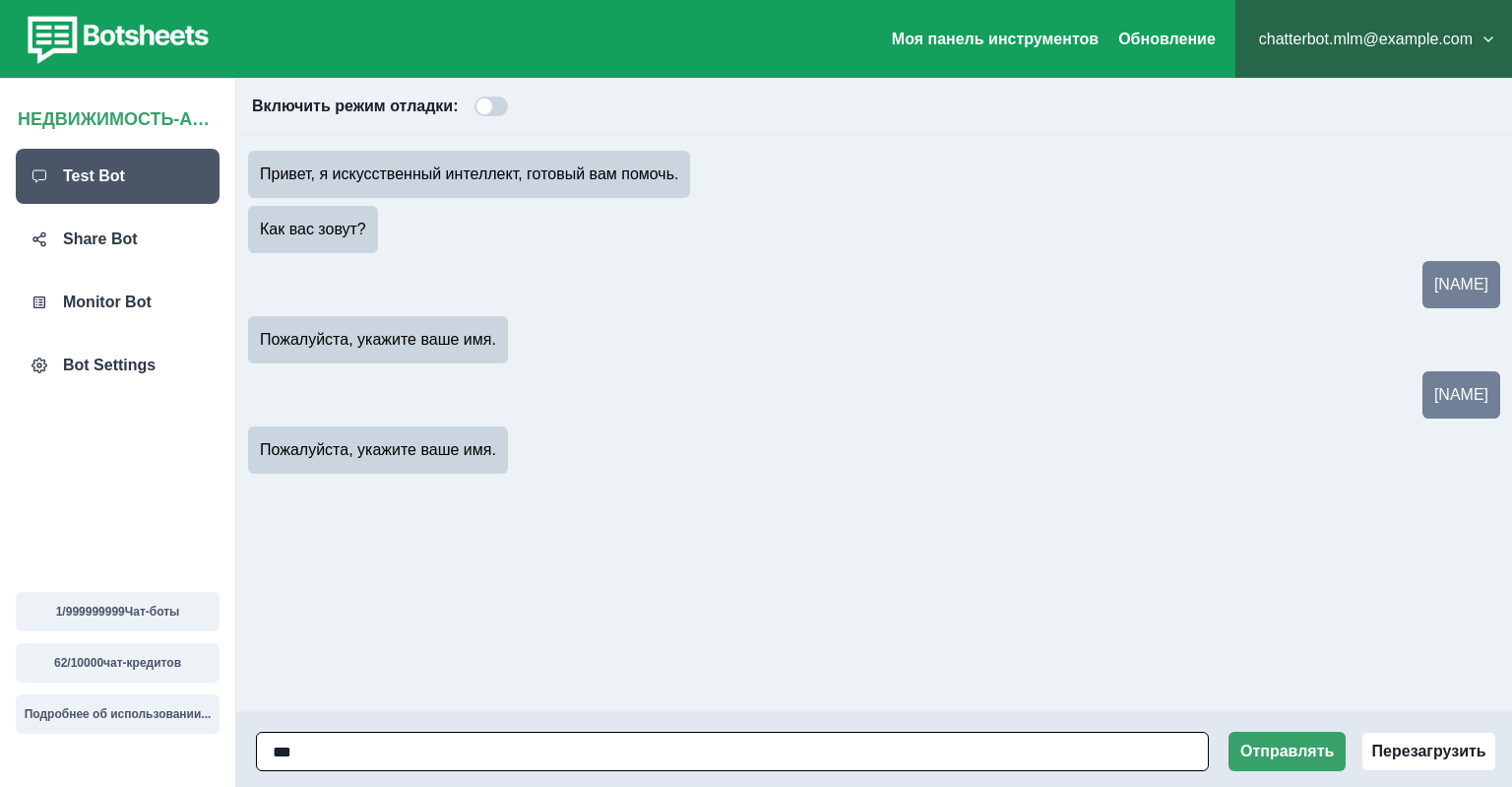 type on "****" 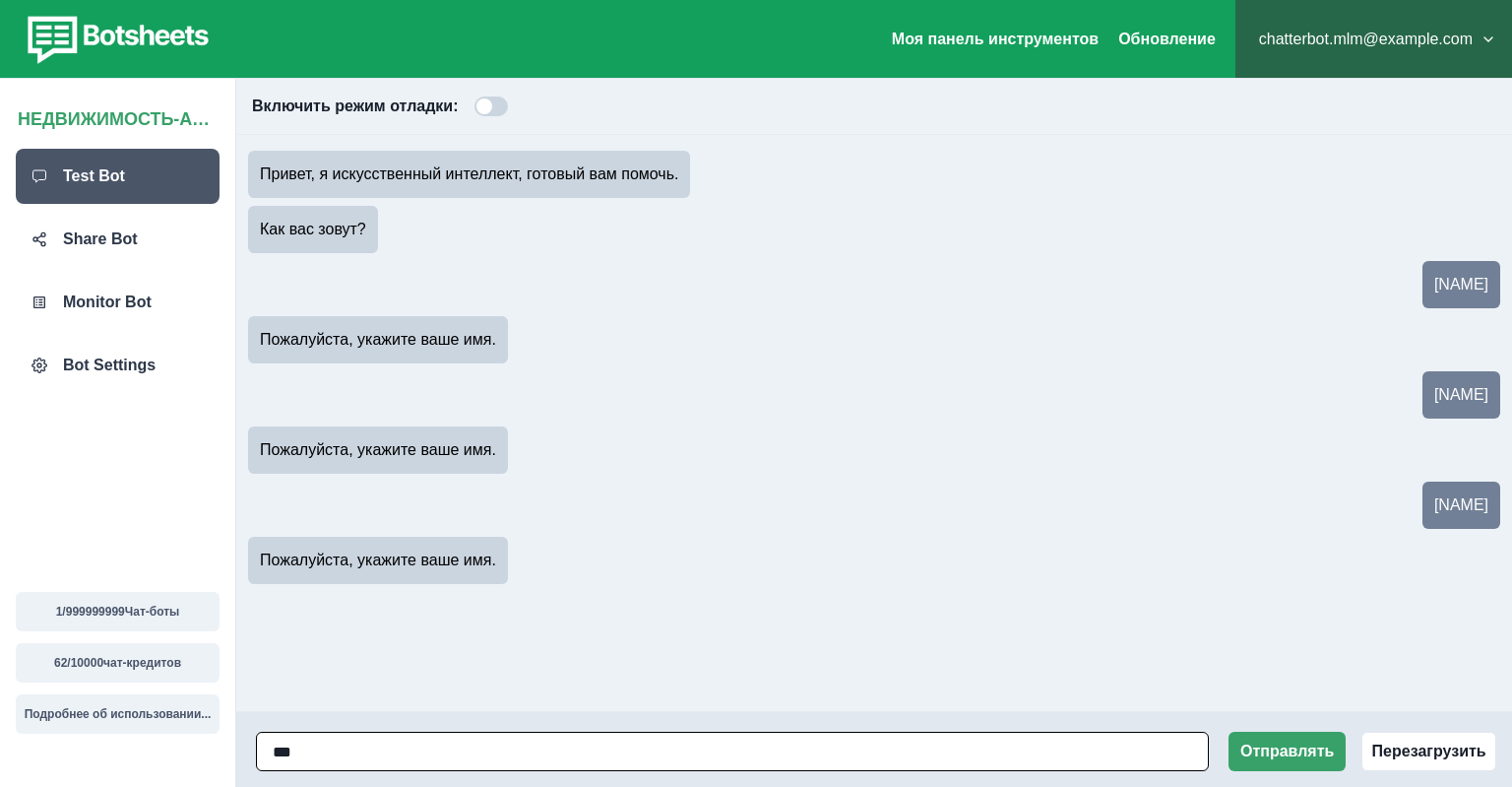 type on "****" 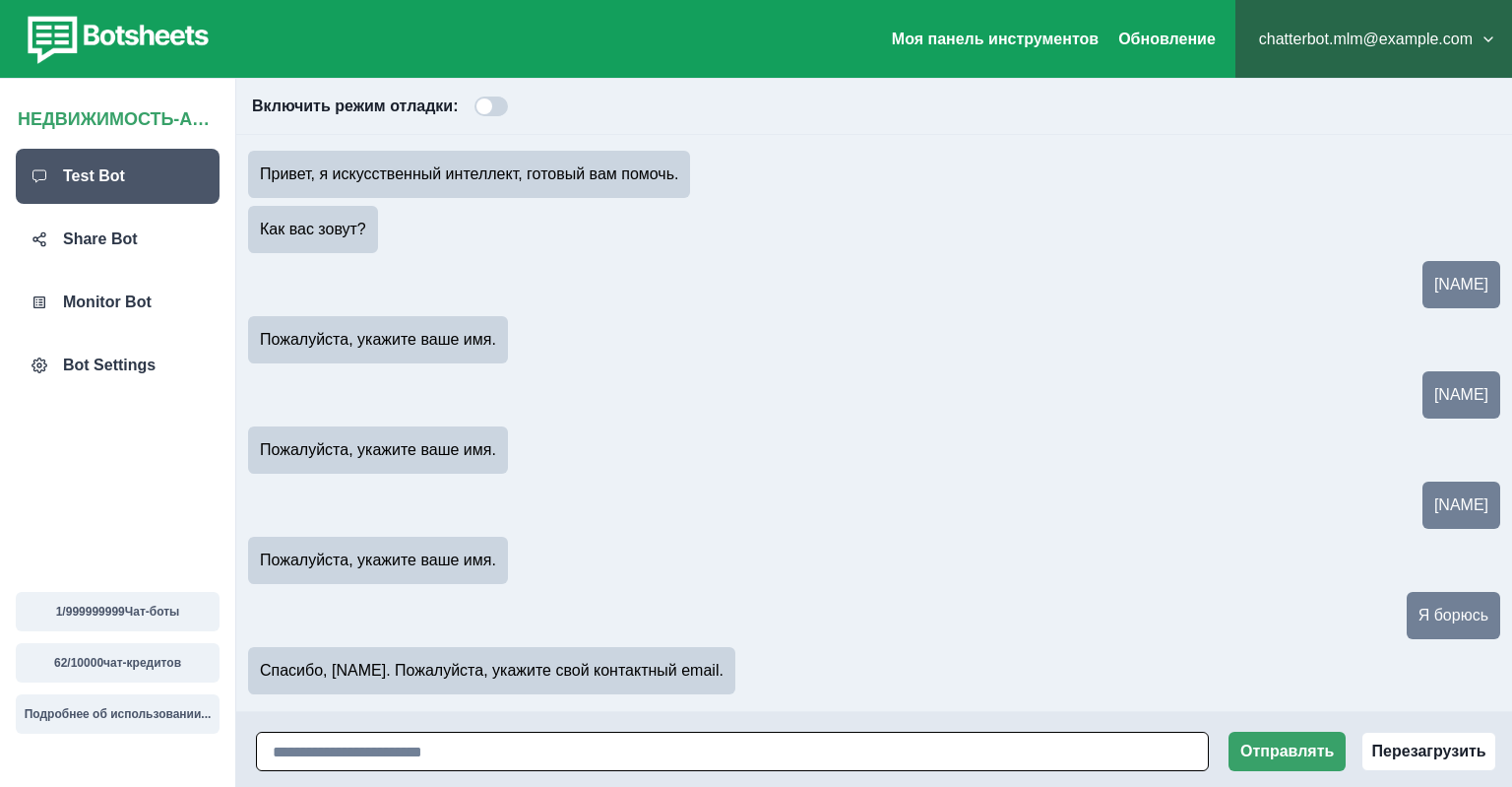 paste on "**********" 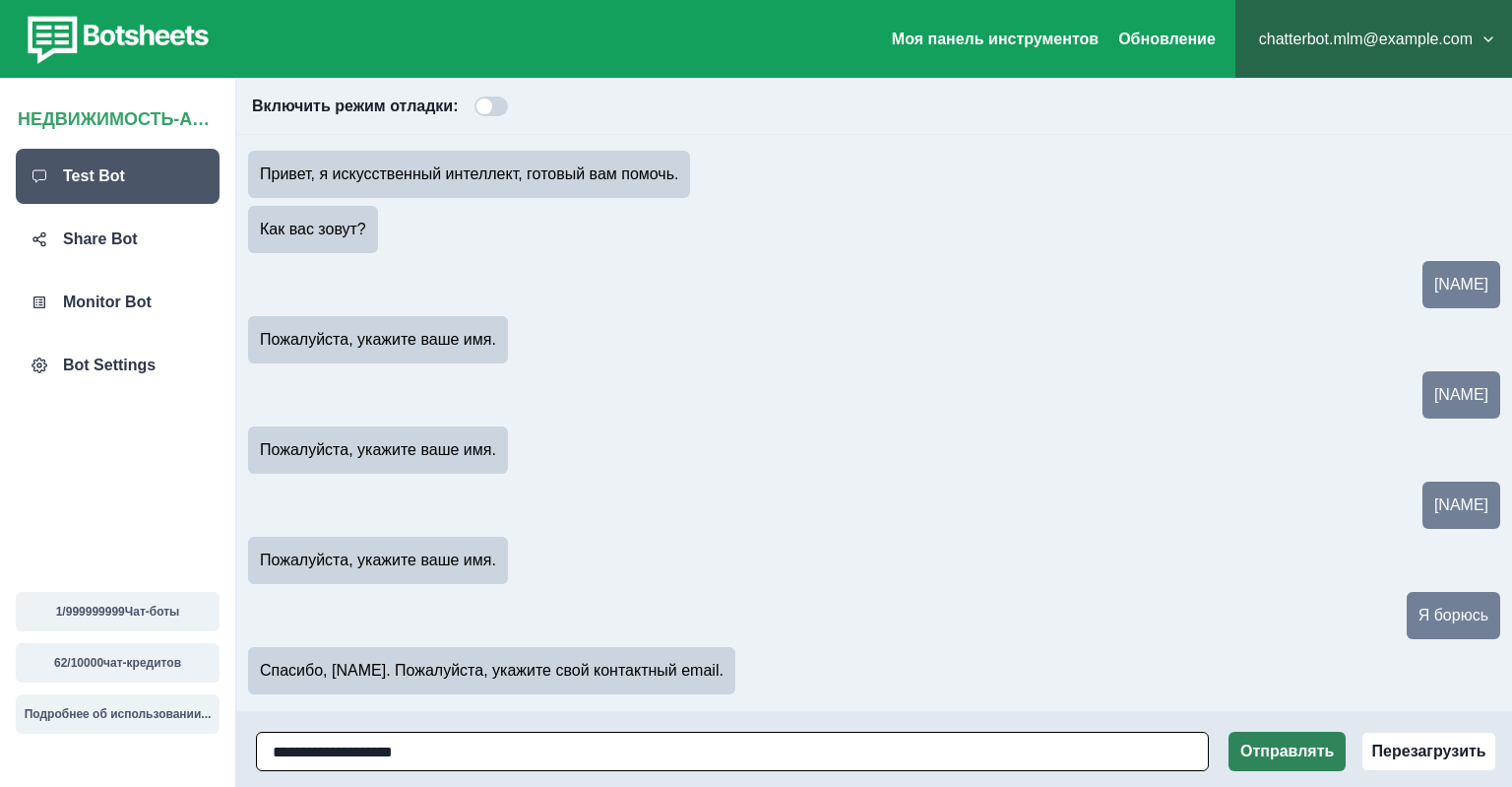 type on "**********" 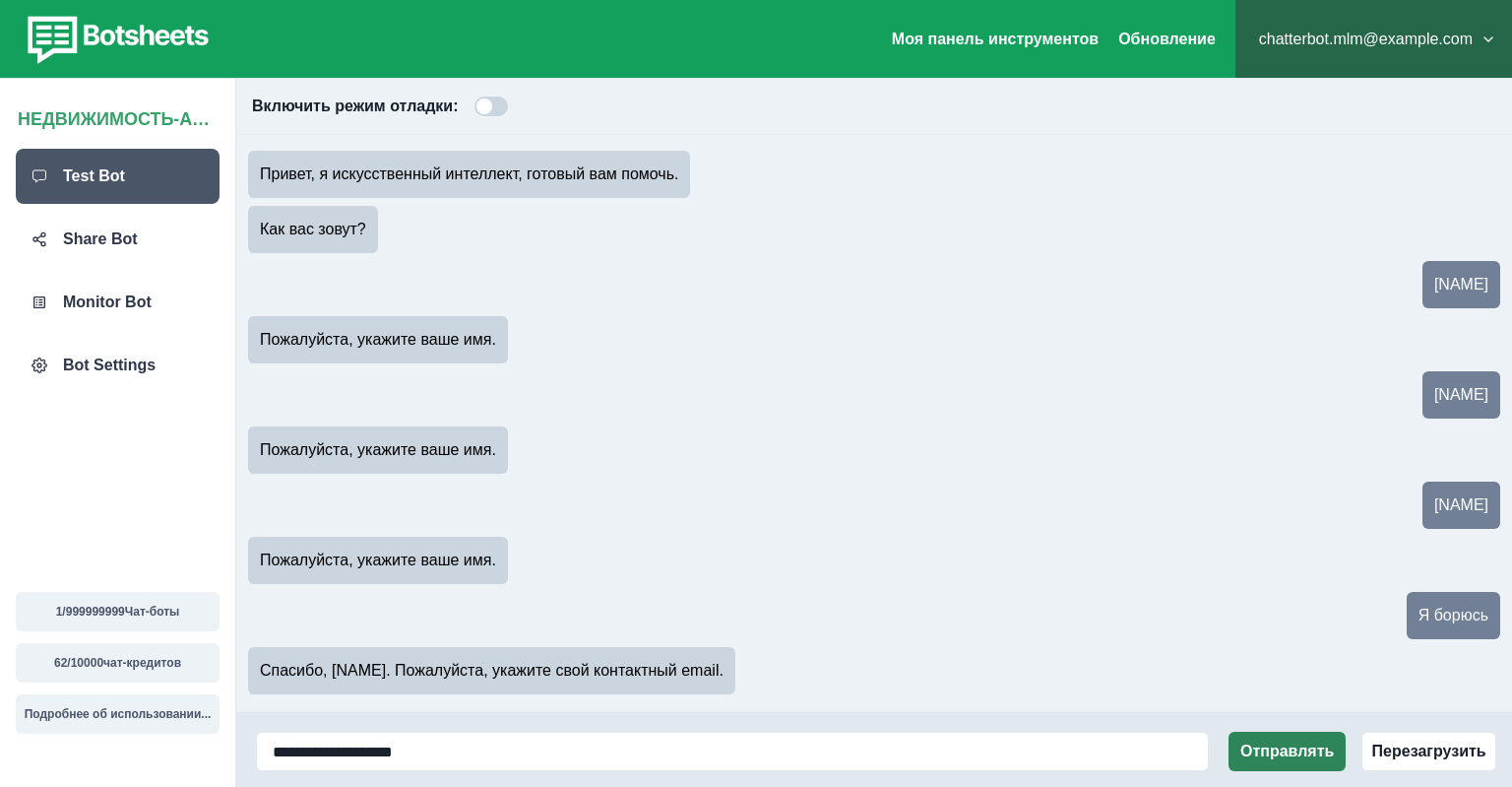 click on "Отправлять" at bounding box center (1287, 752) 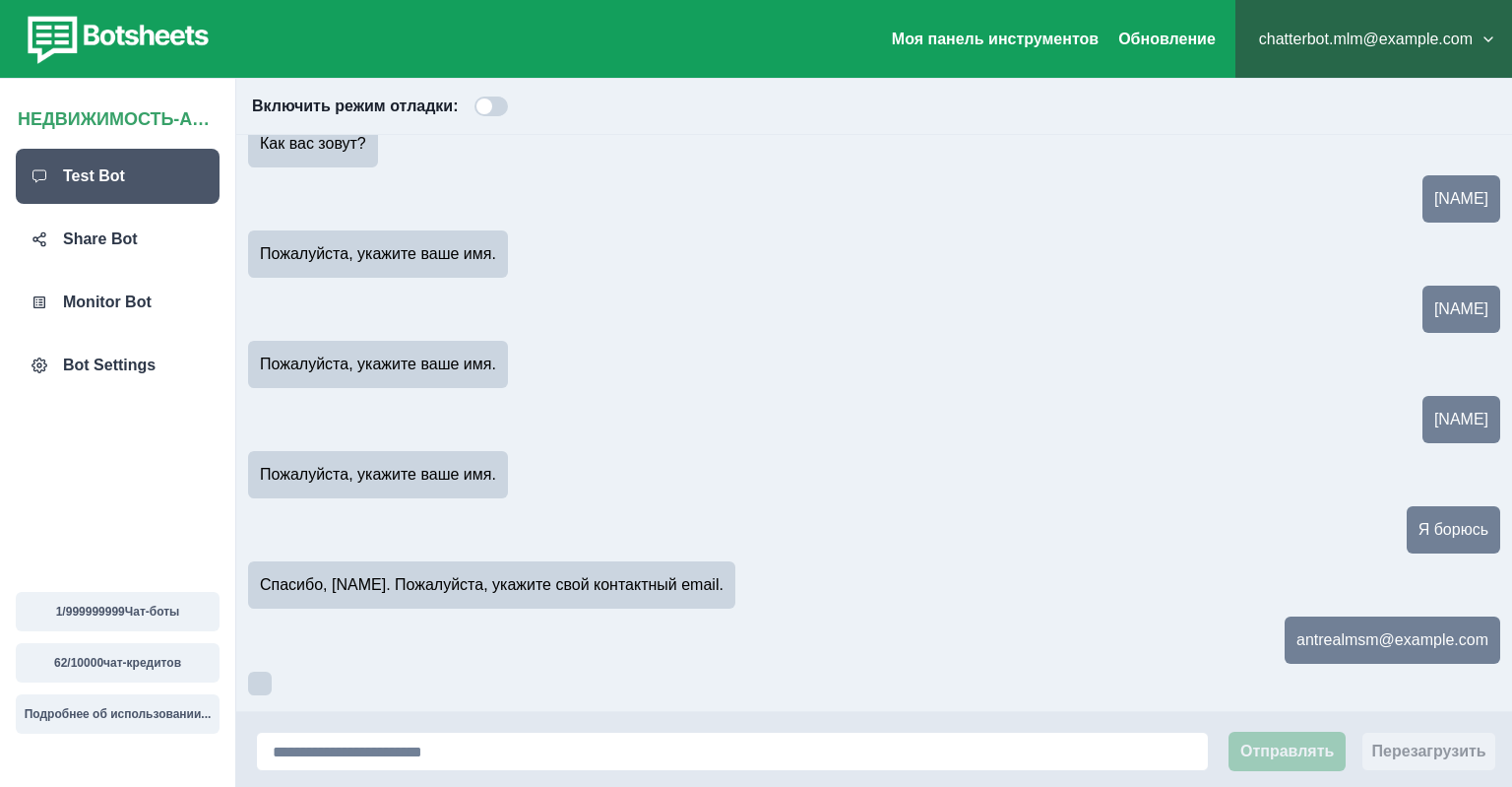 scroll, scrollTop: 108, scrollLeft: 0, axis: vertical 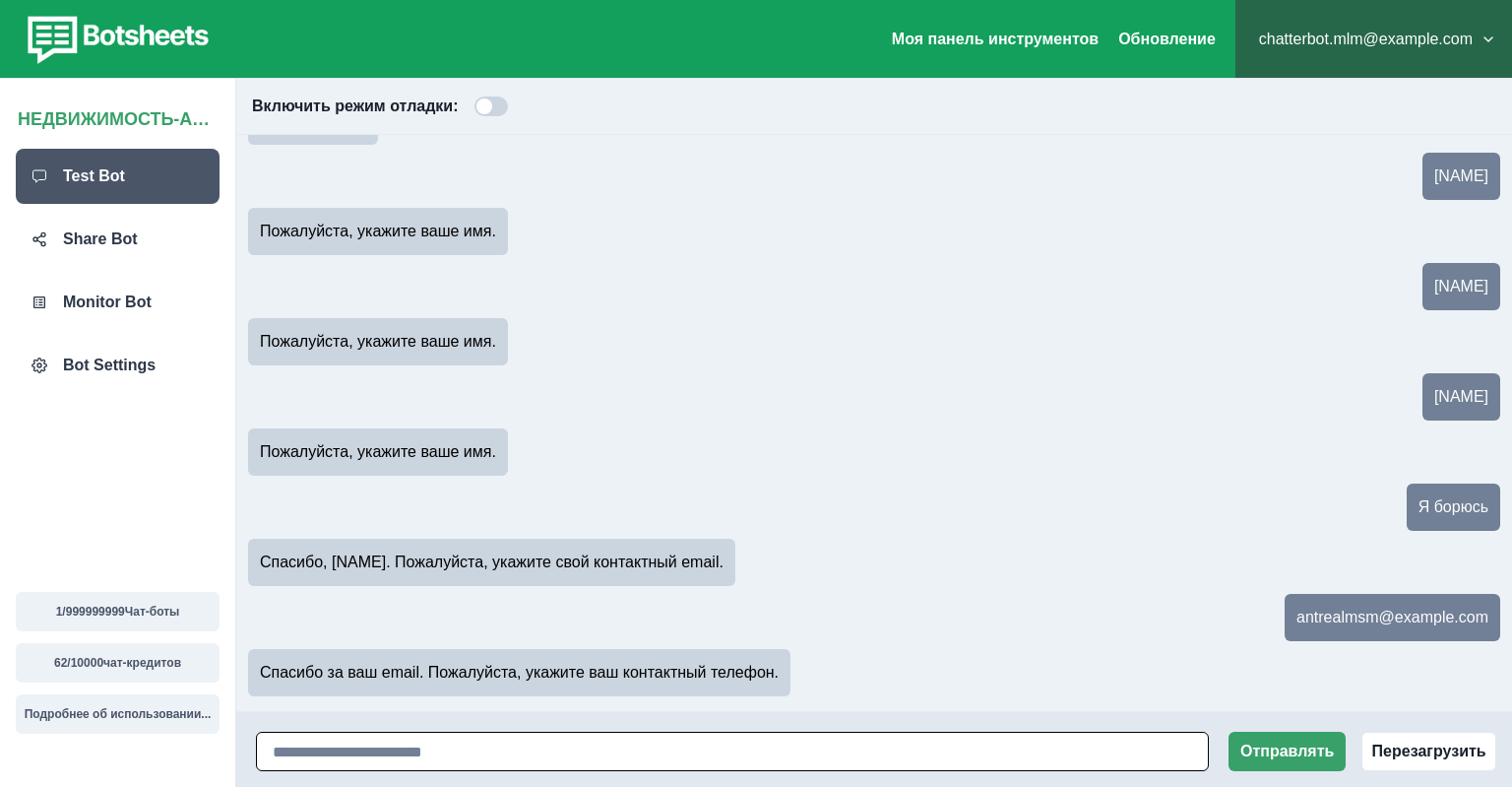 click at bounding box center (732, 752) 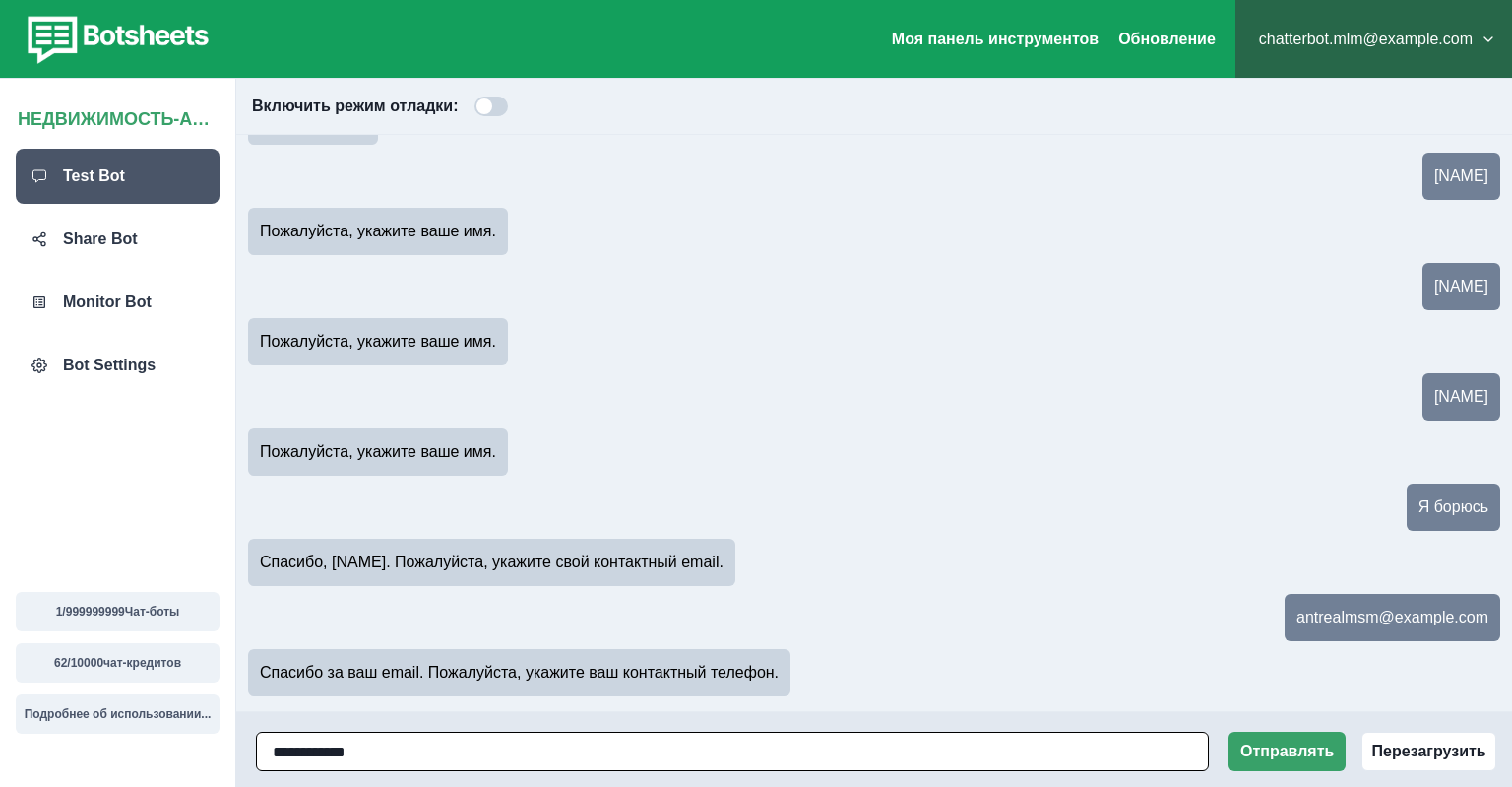 type on "**********" 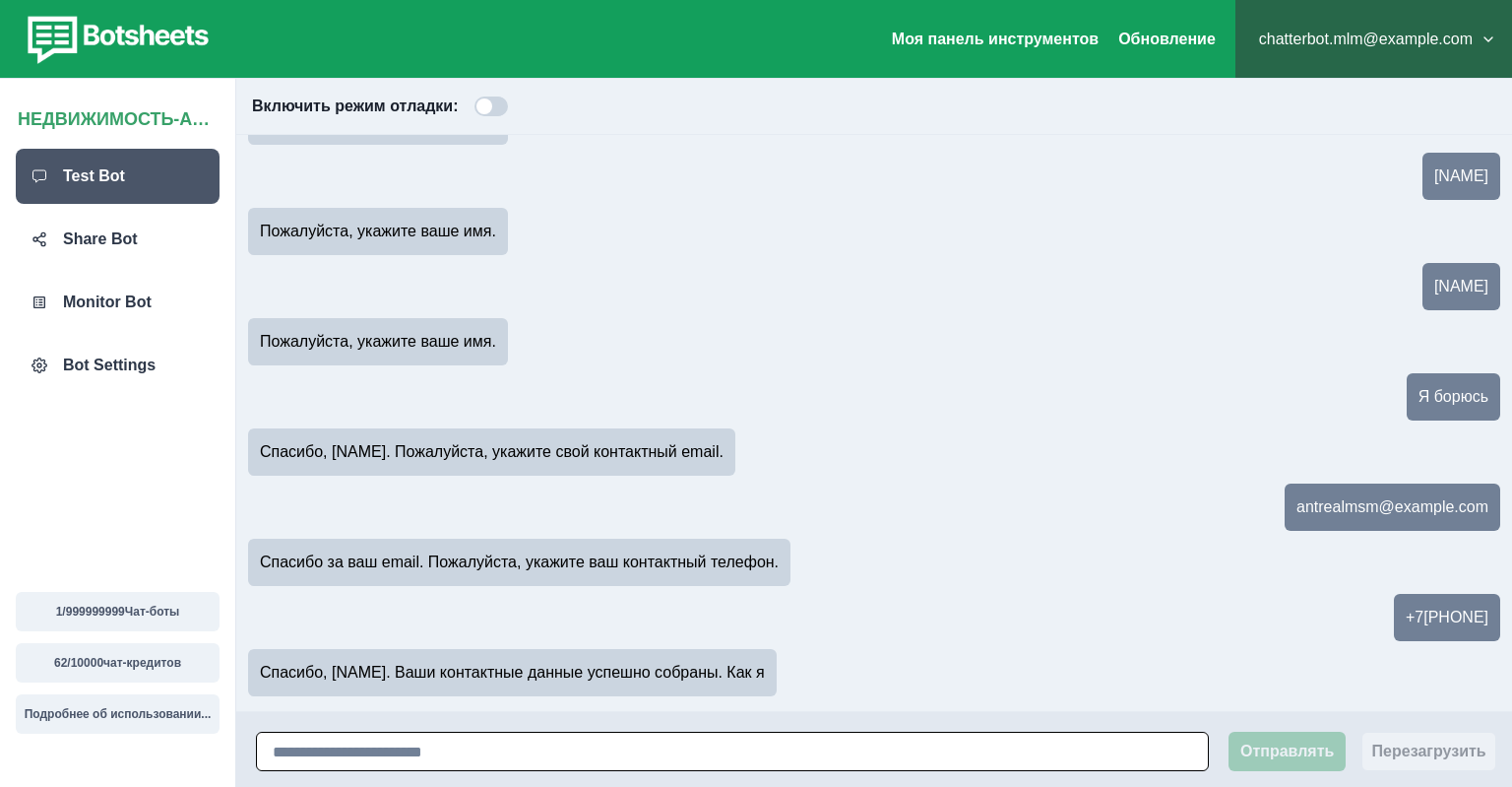 scroll, scrollTop: 242, scrollLeft: 0, axis: vertical 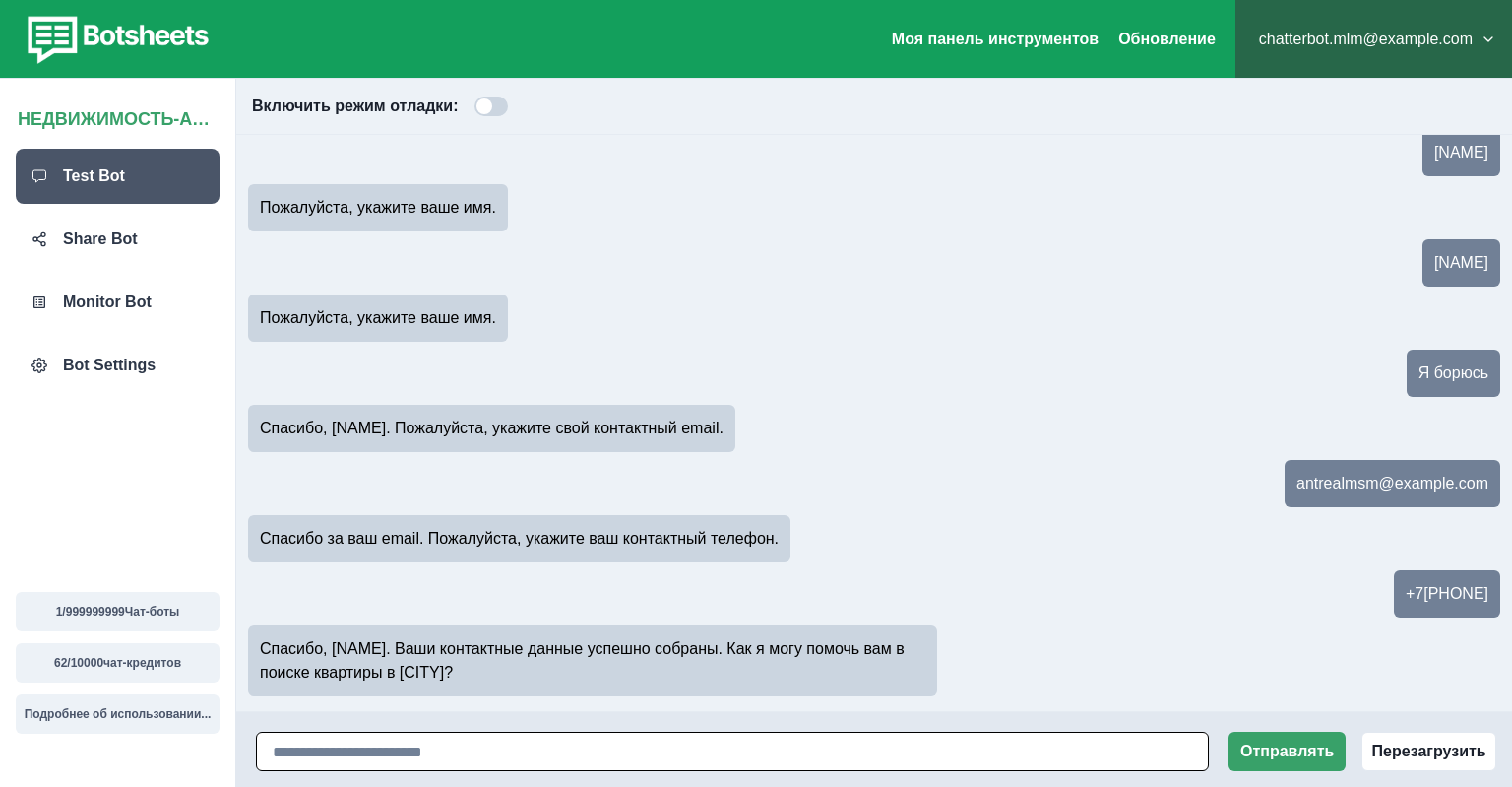 click at bounding box center (732, 752) 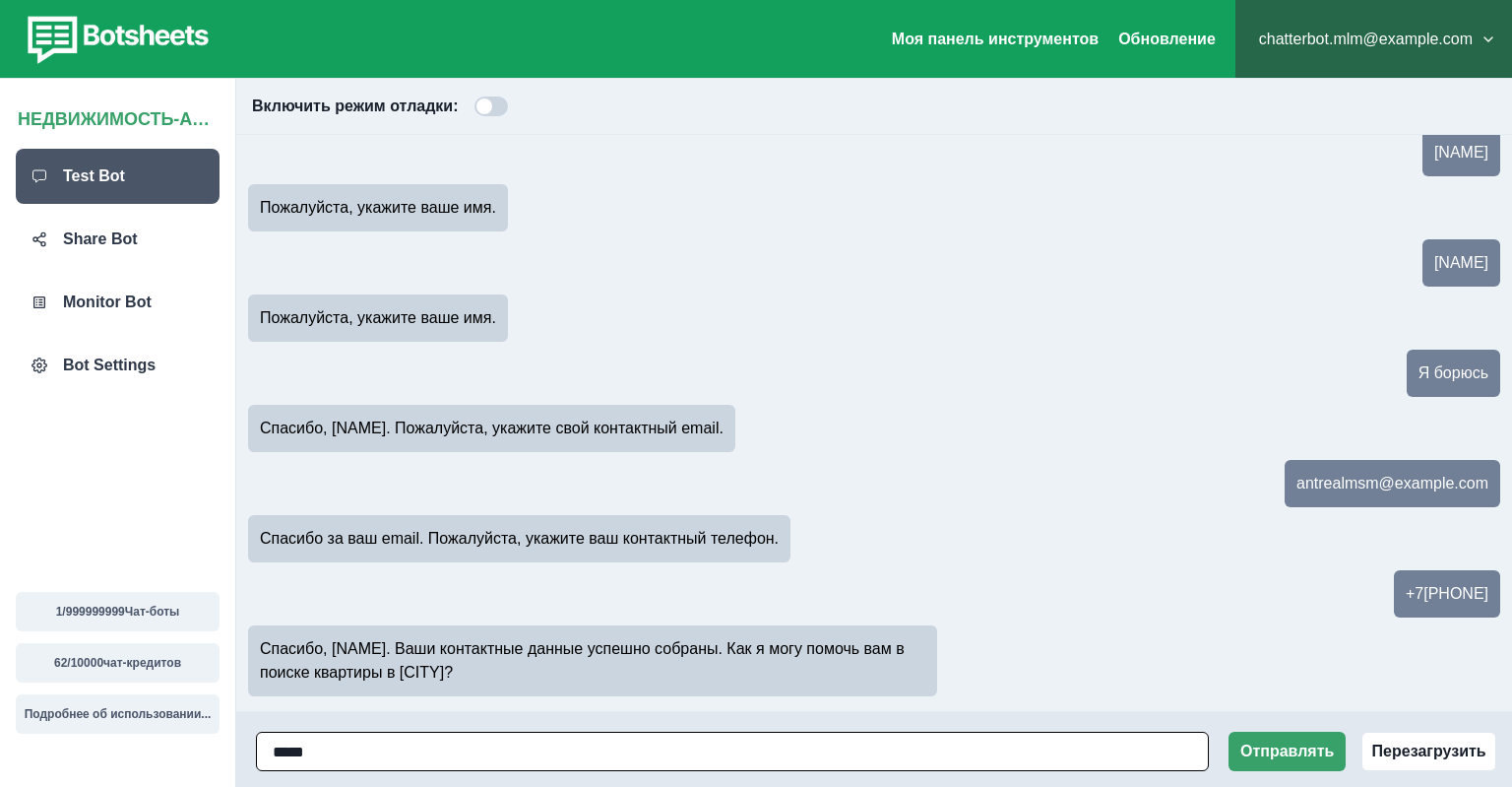 type on "******" 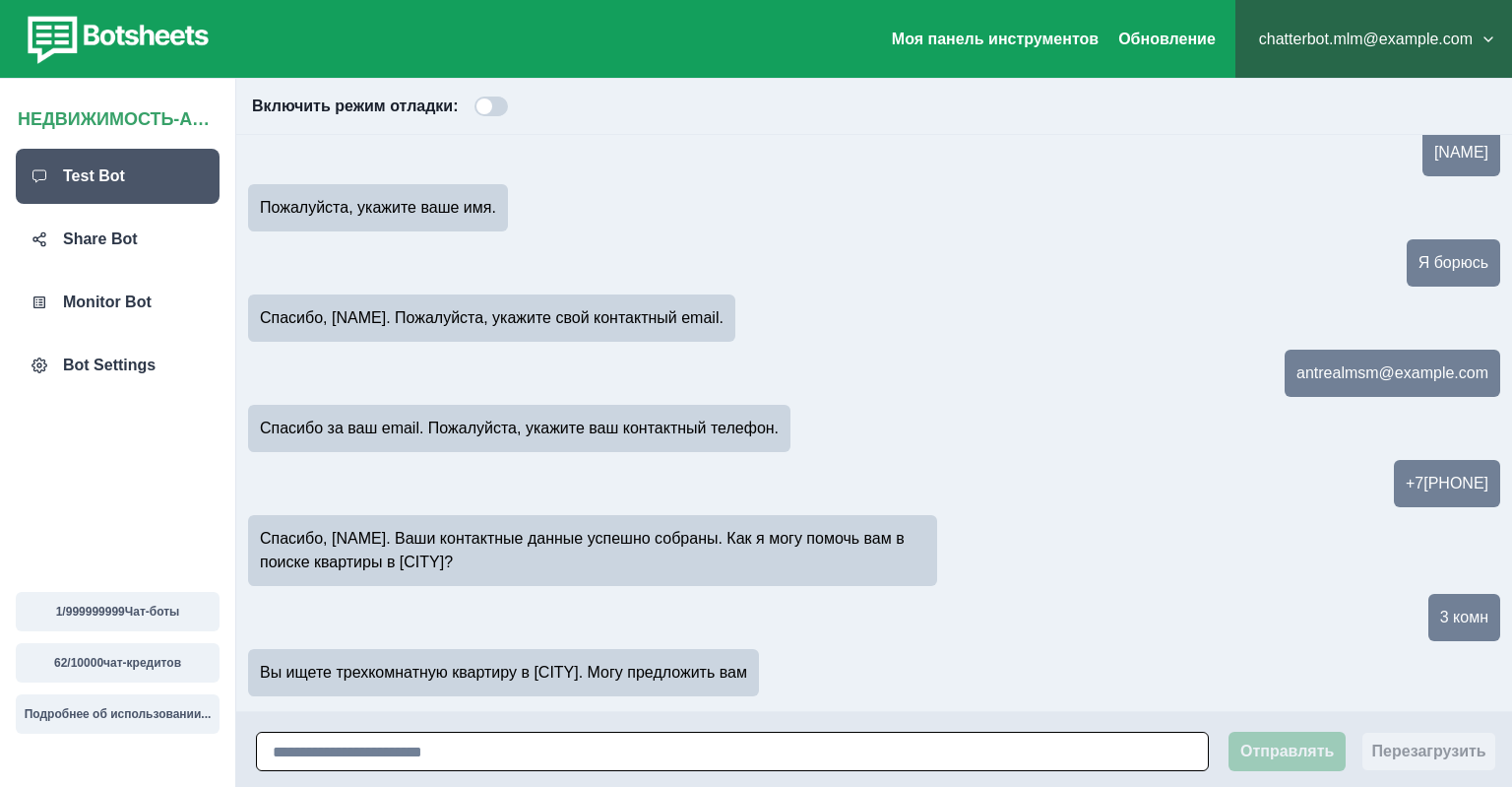 scroll, scrollTop: 376, scrollLeft: 0, axis: vertical 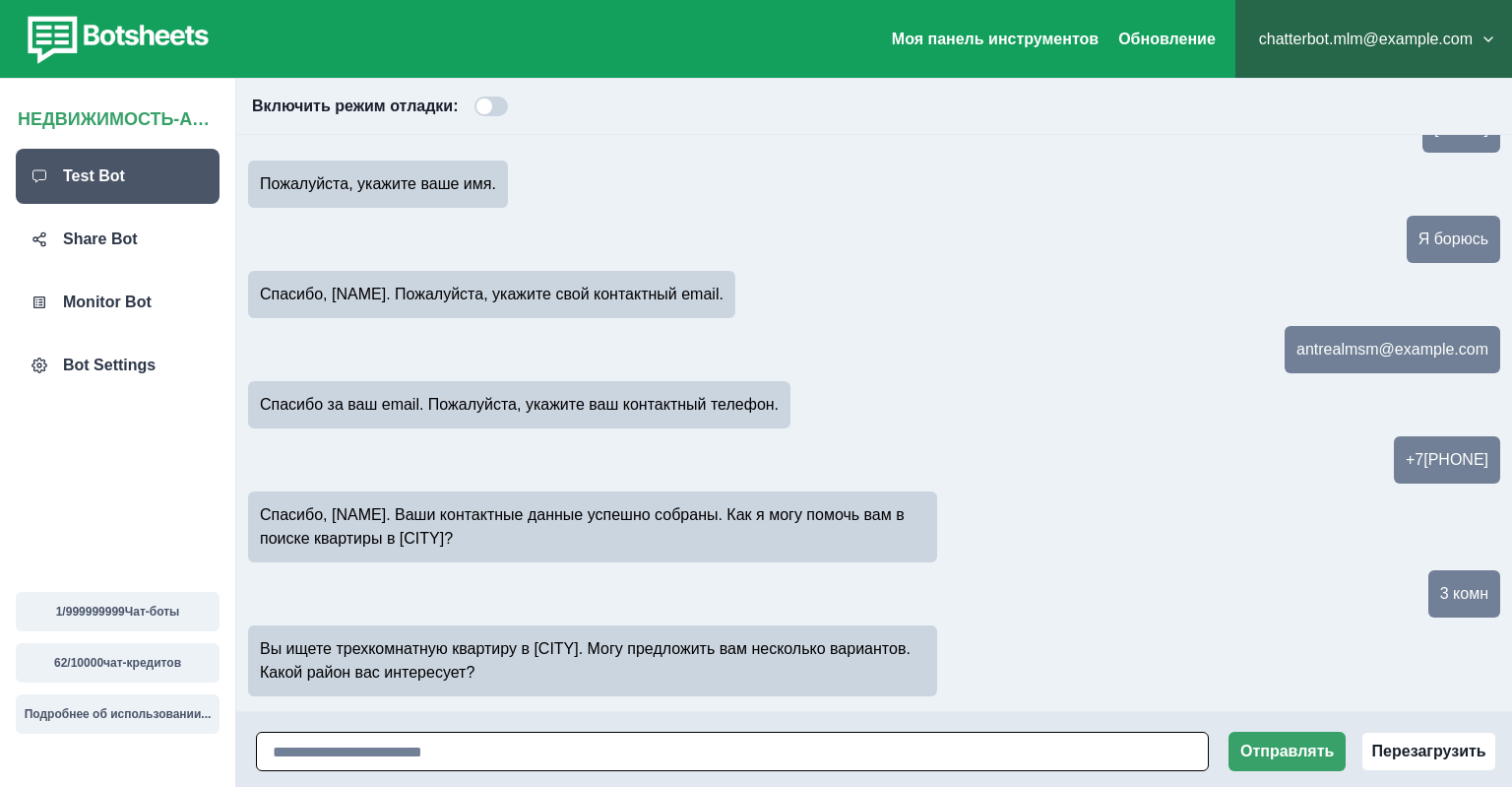 click at bounding box center (732, 752) 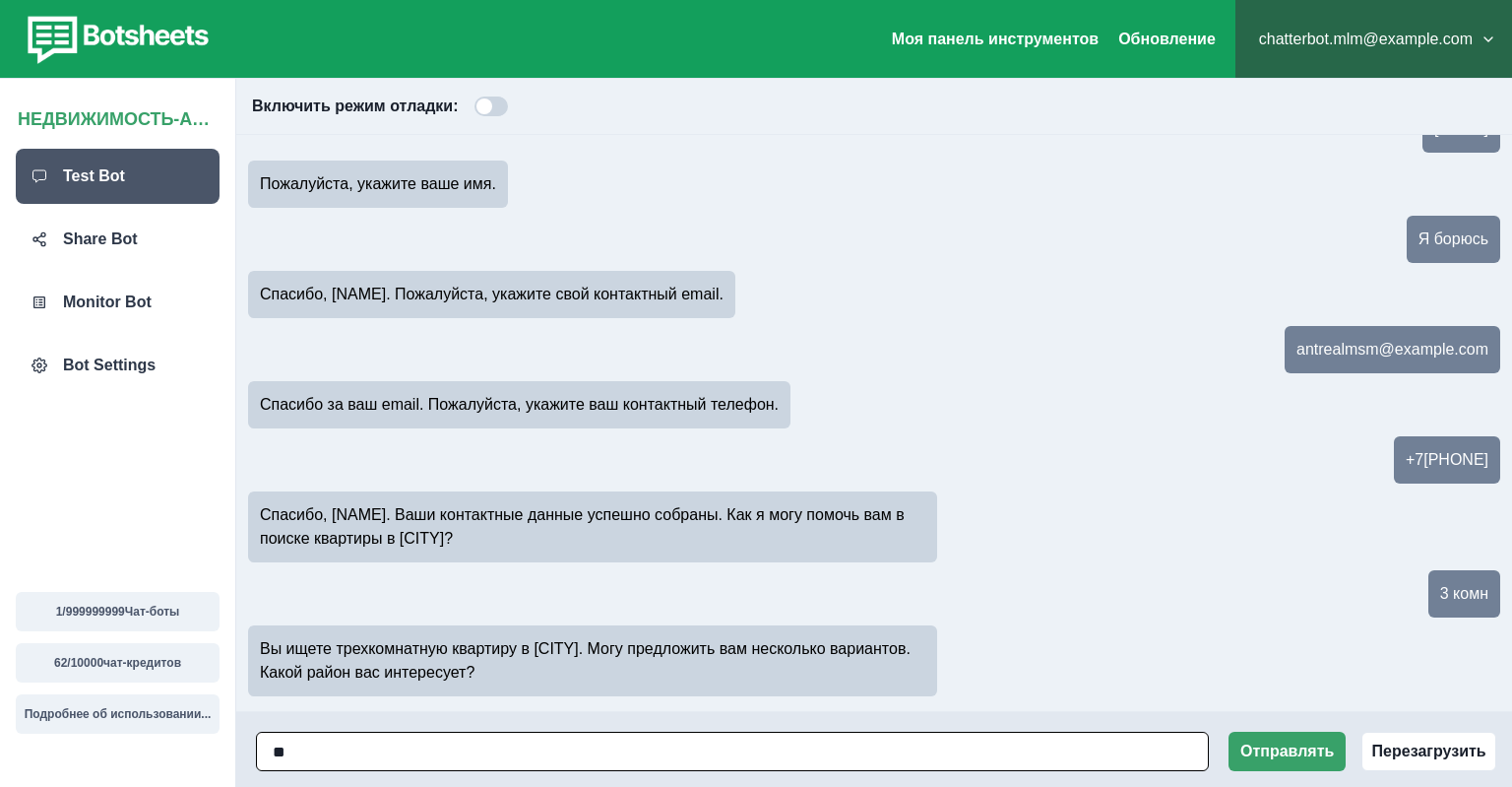 type on "*" 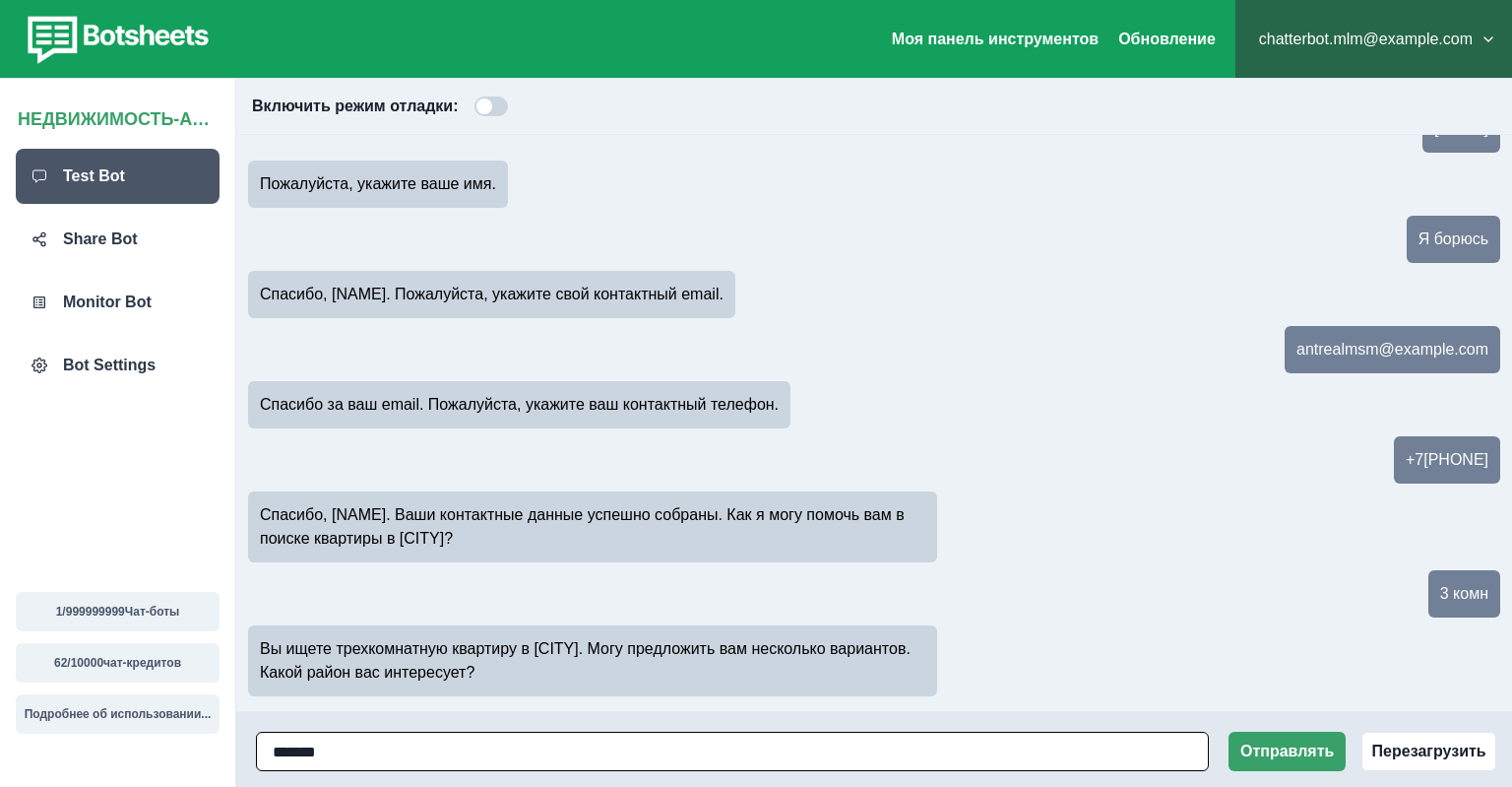 type on "********" 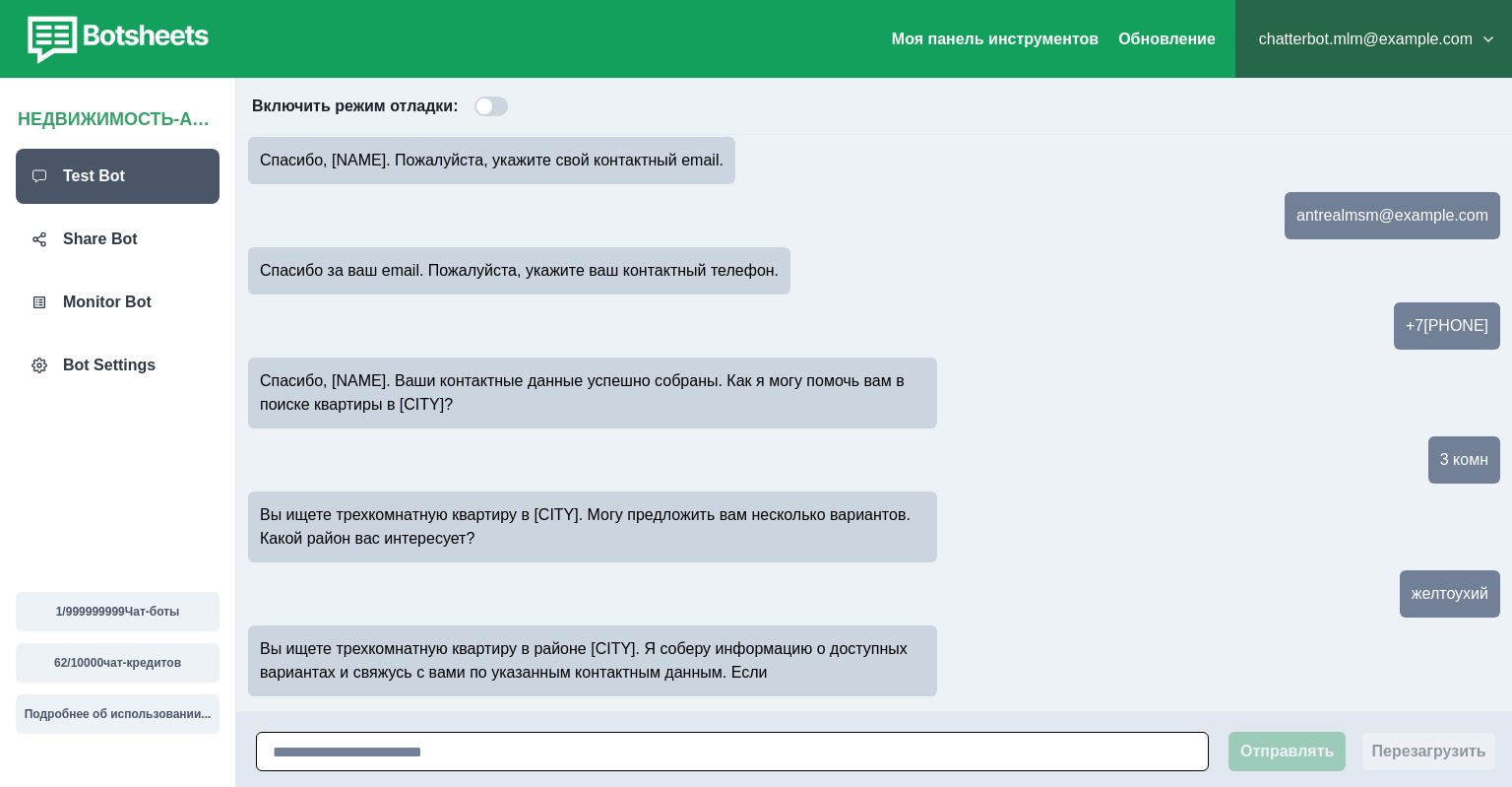 scroll, scrollTop: 534, scrollLeft: 0, axis: vertical 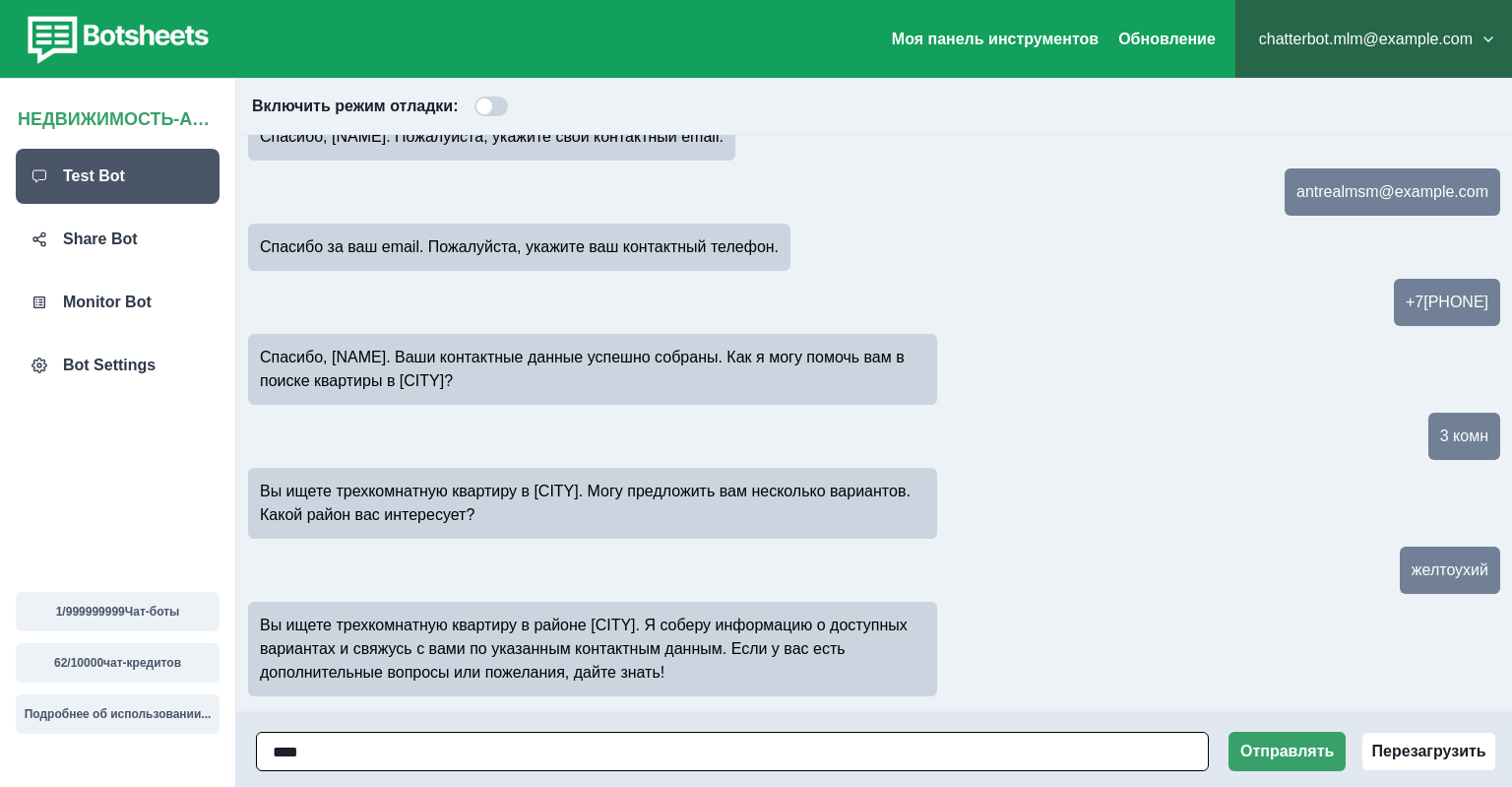 type on "*****" 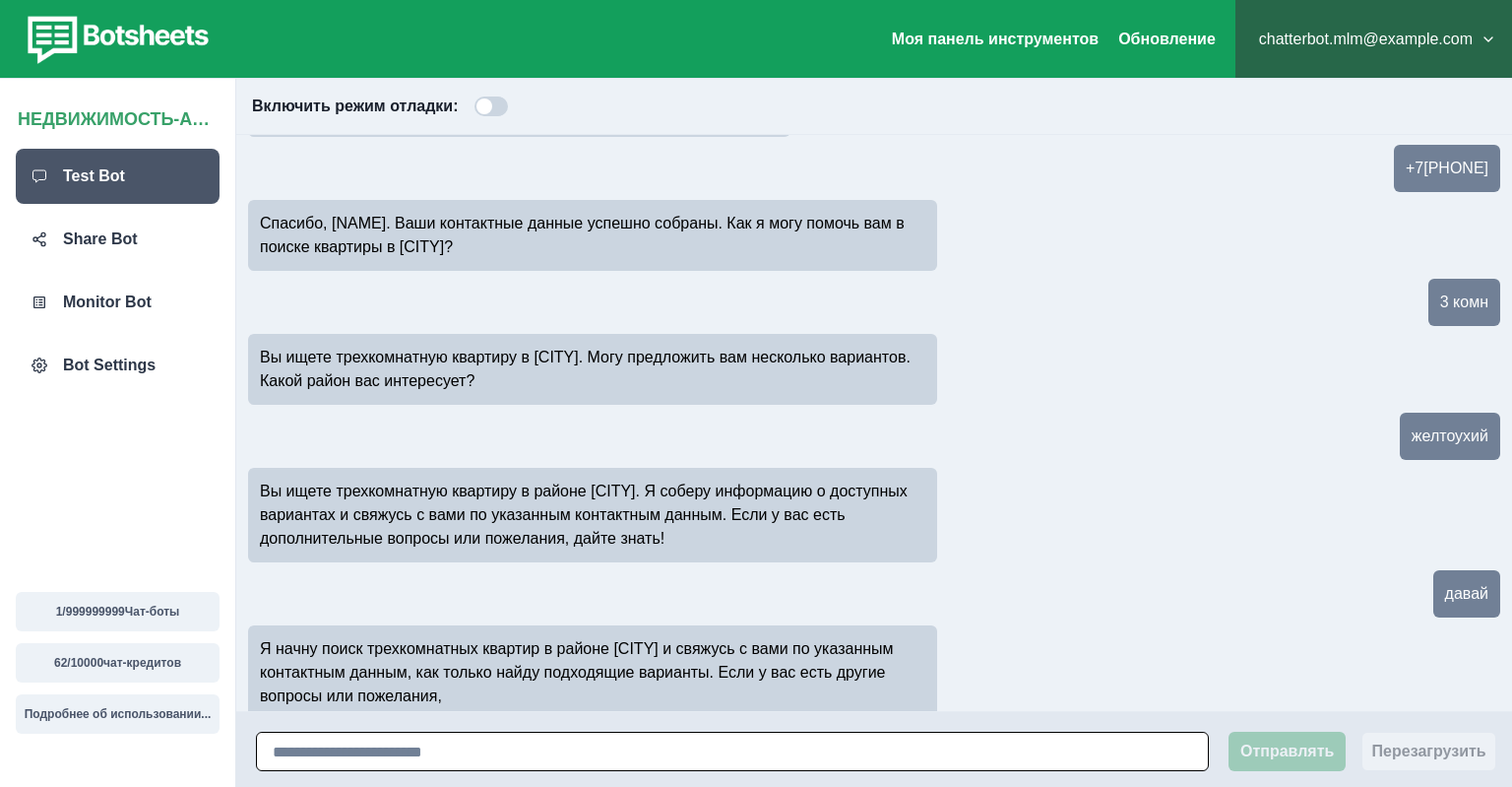 scroll, scrollTop: 691, scrollLeft: 0, axis: vertical 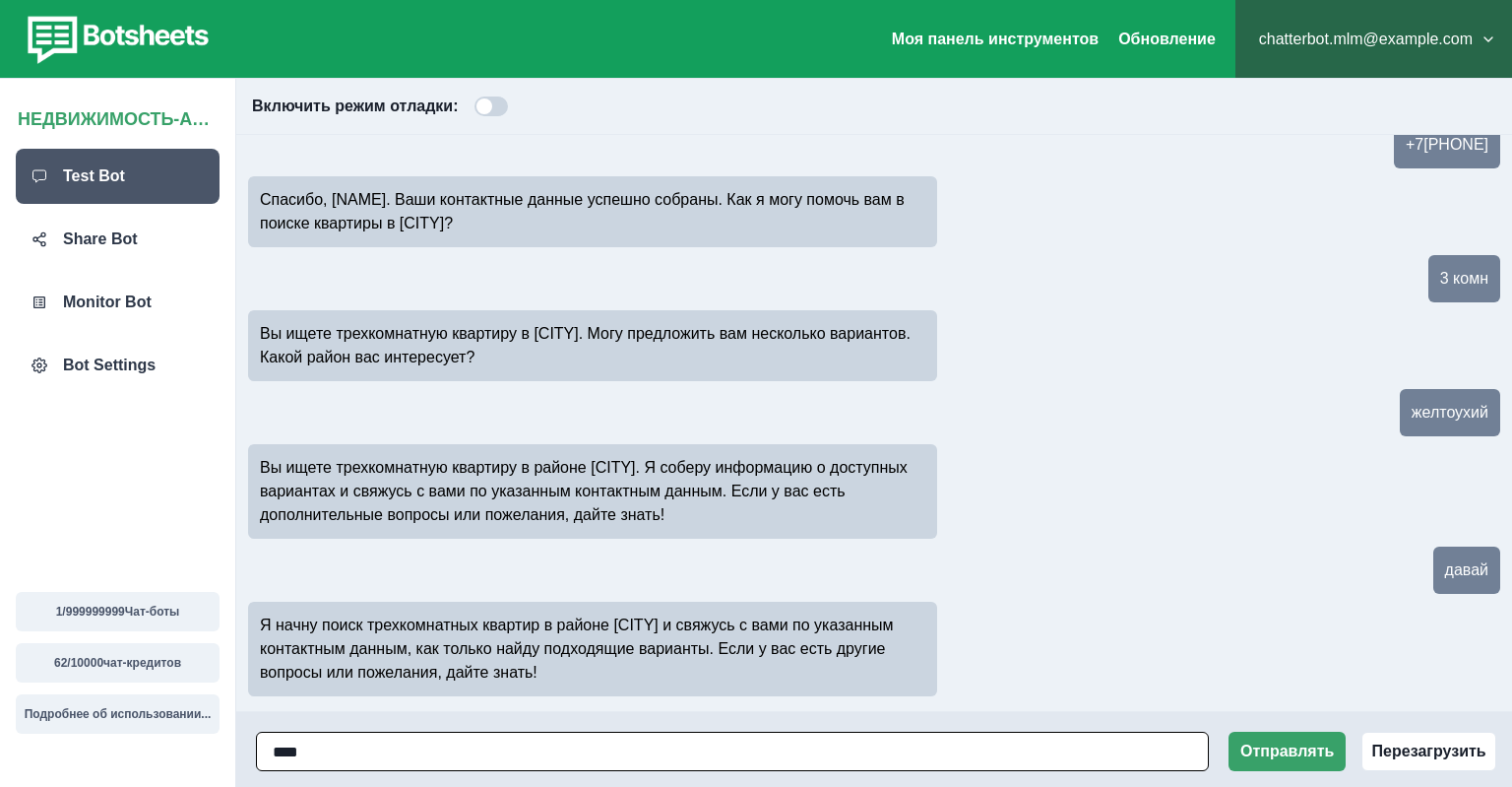type on "*****" 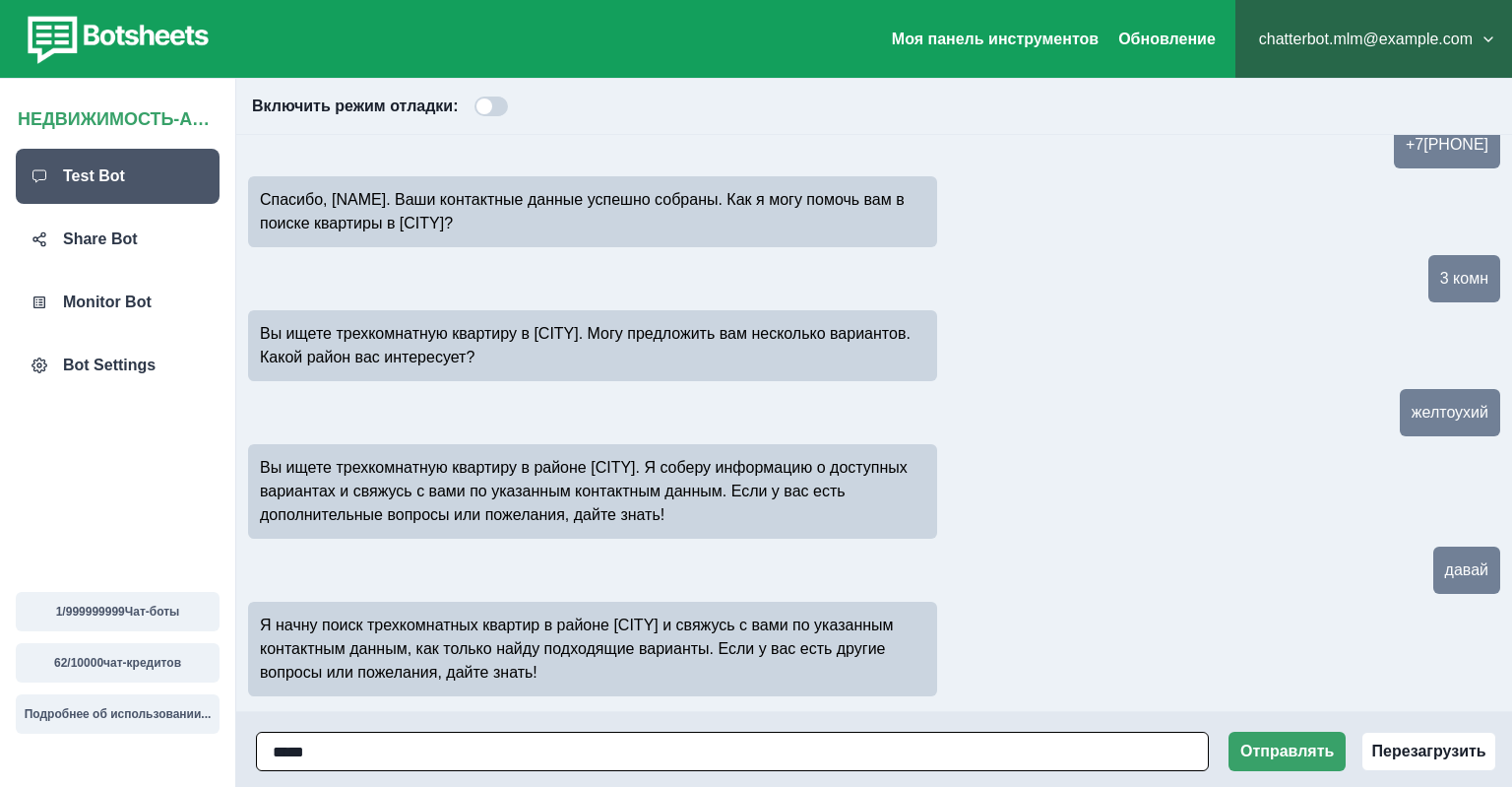 type 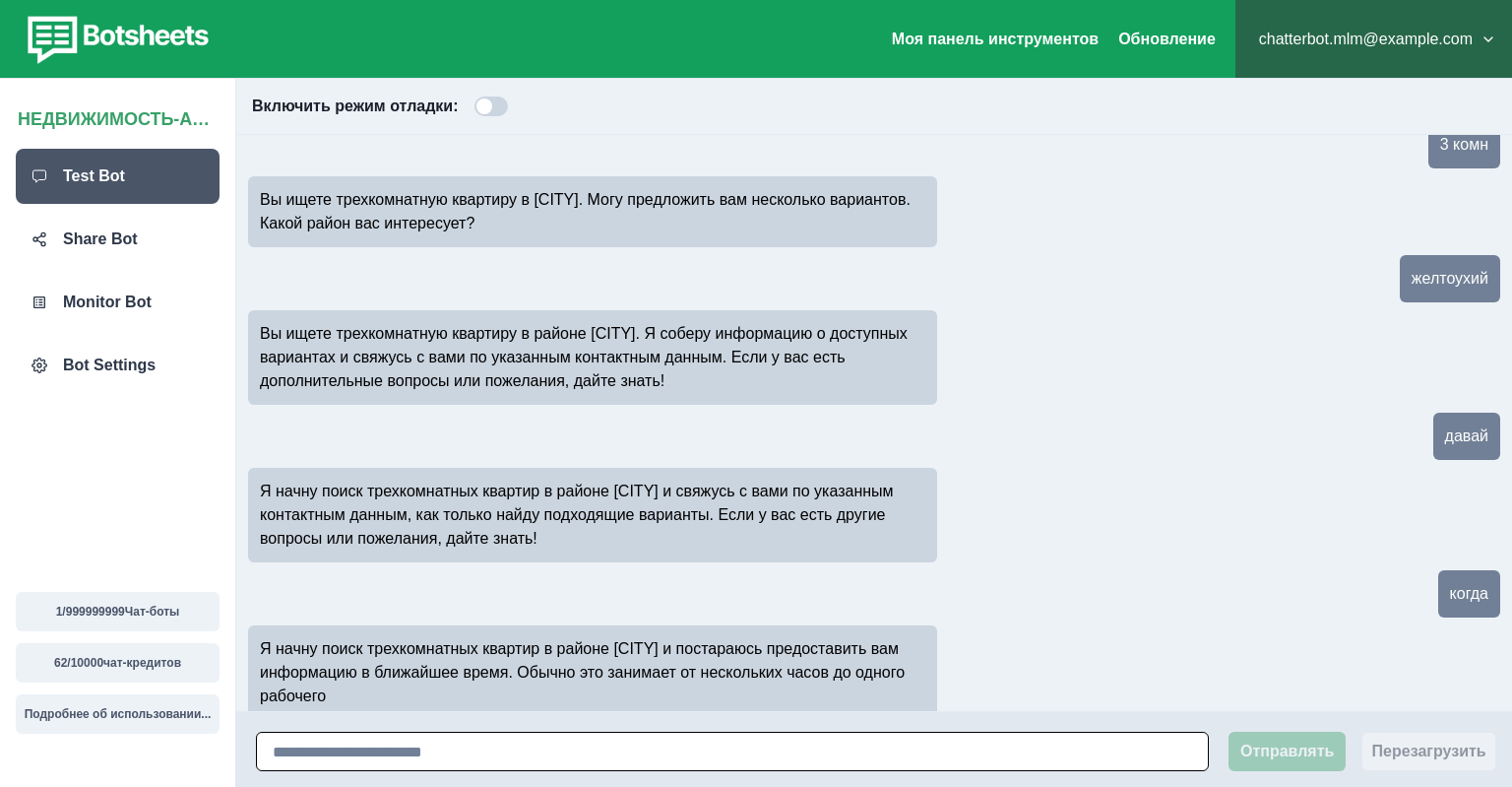 scroll, scrollTop: 849, scrollLeft: 0, axis: vertical 